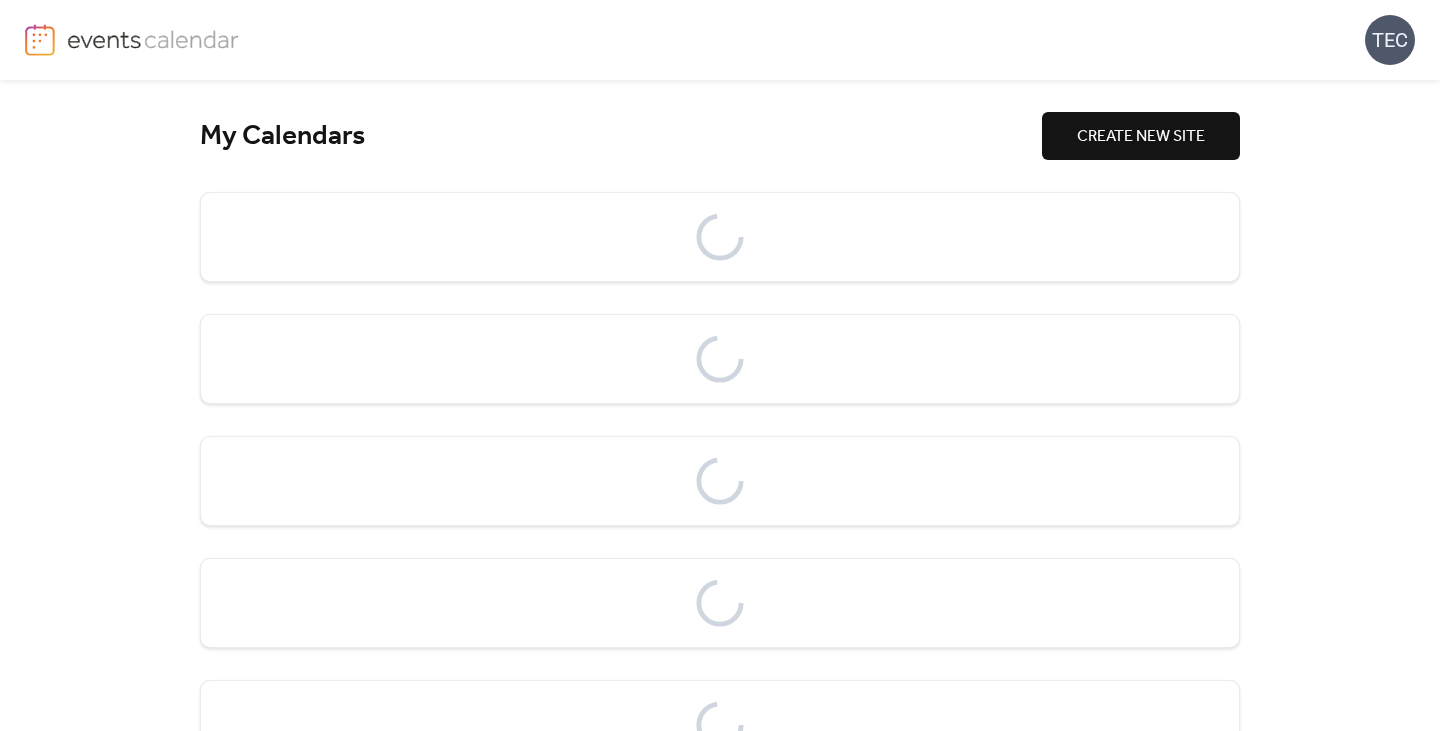 scroll, scrollTop: 0, scrollLeft: 0, axis: both 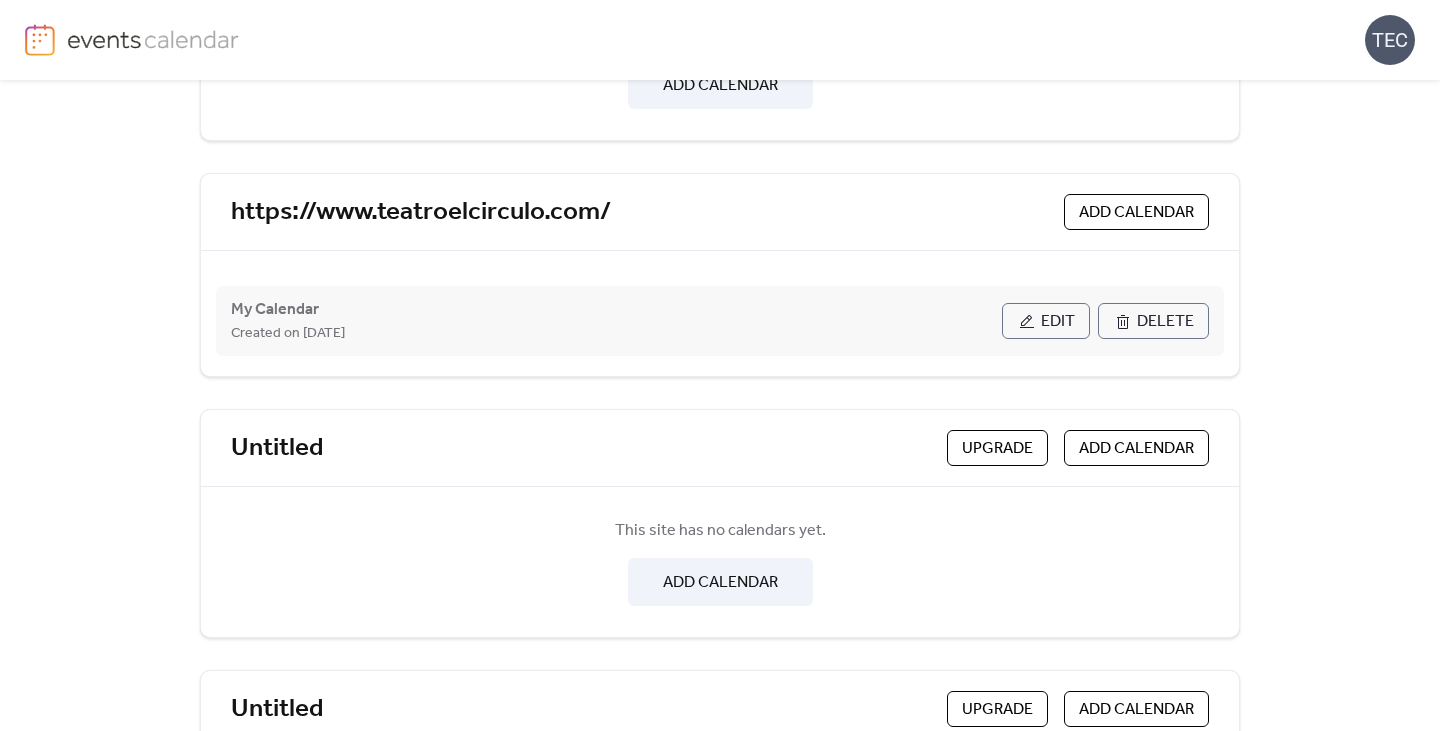 click on "Edit" at bounding box center [1058, 322] 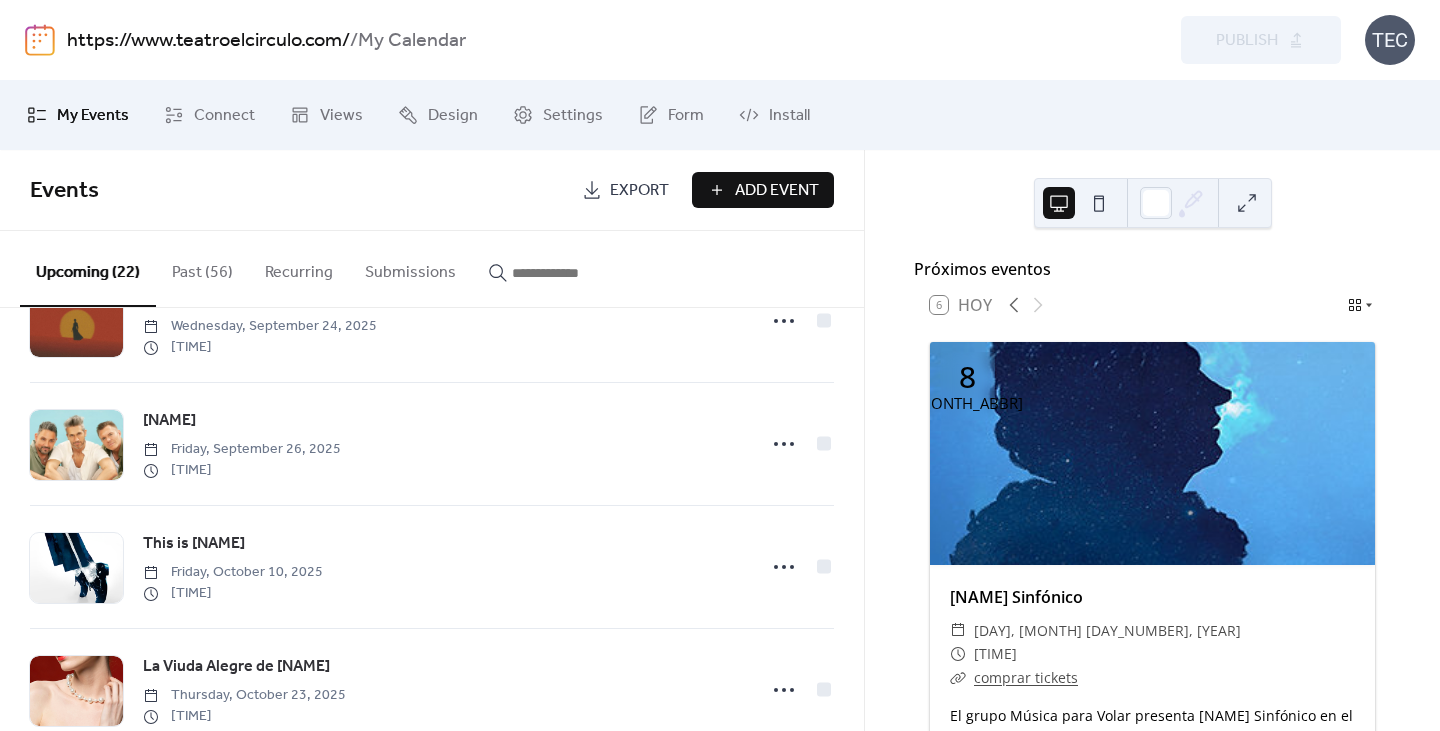 scroll, scrollTop: 2000, scrollLeft: 0, axis: vertical 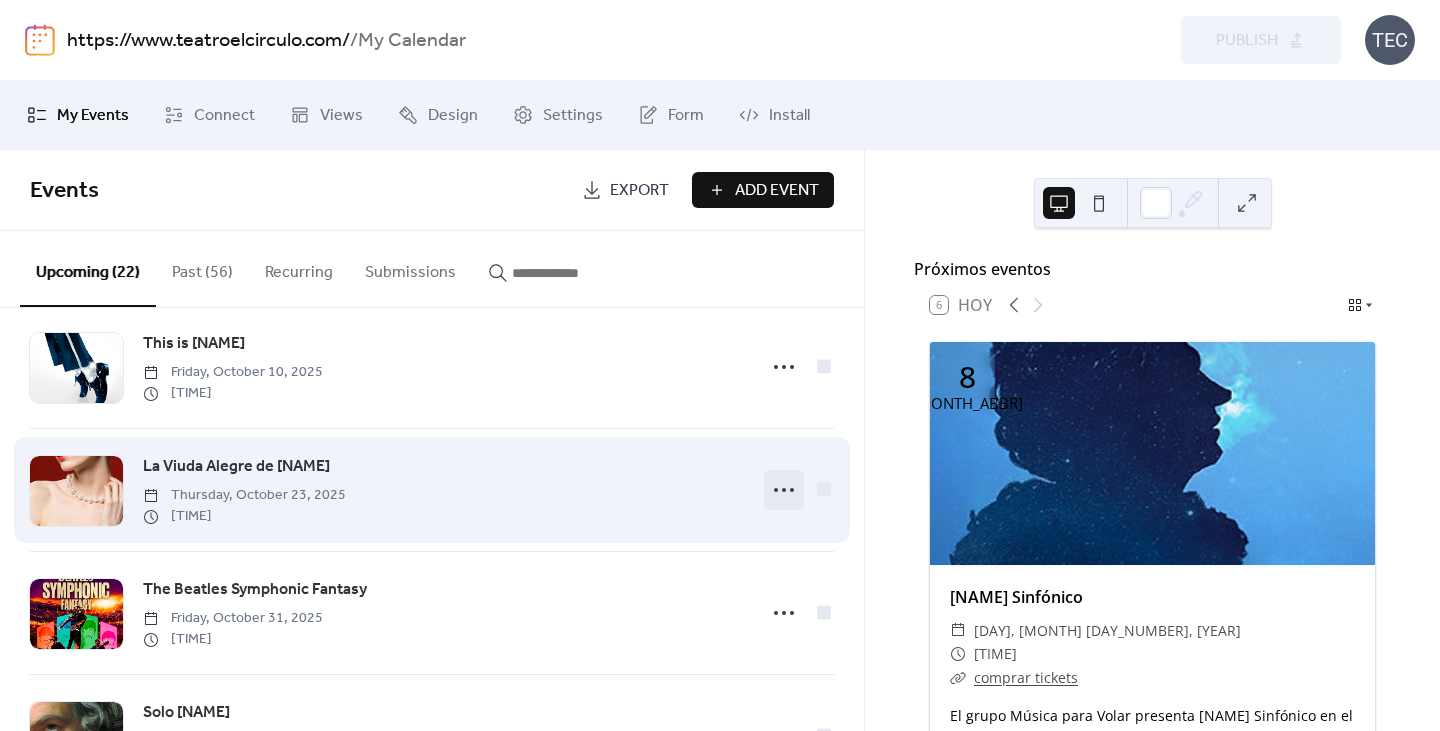 click 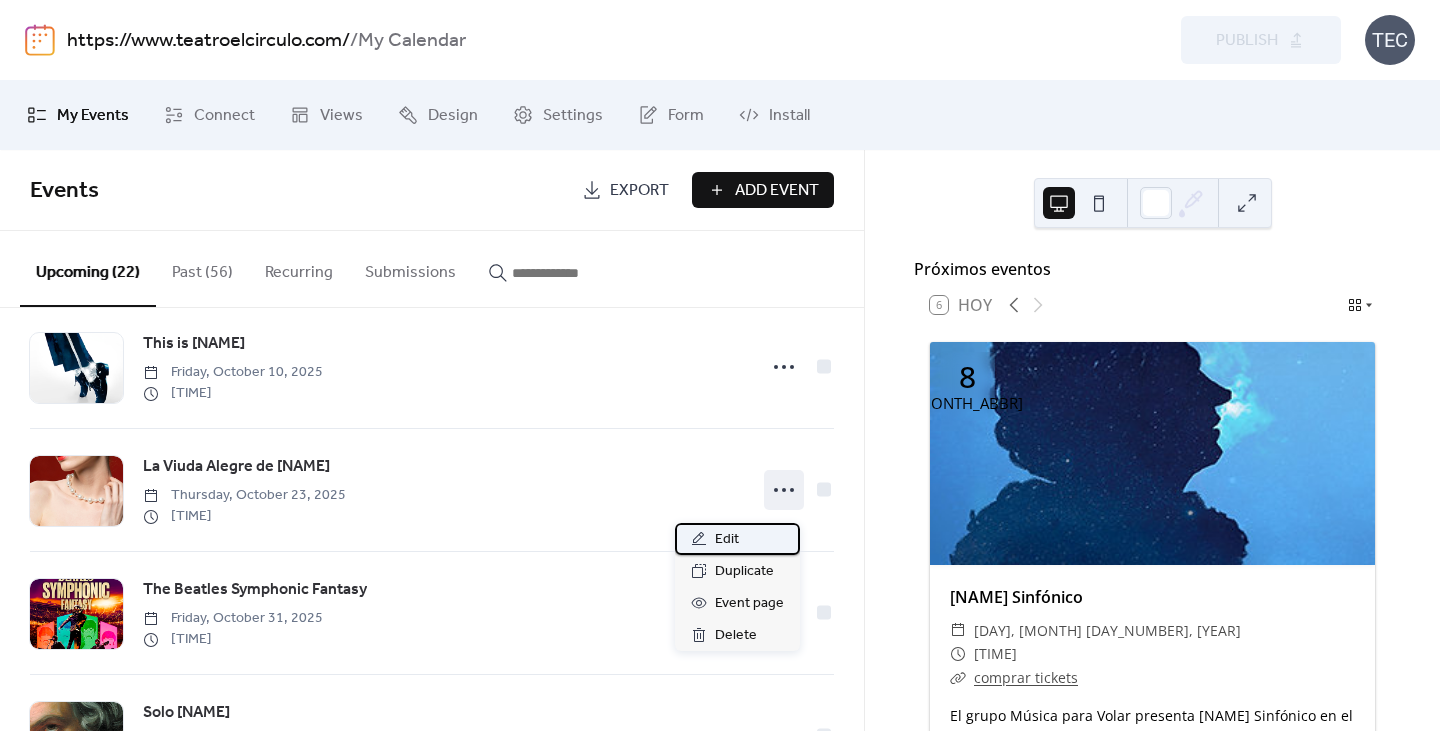 click on "Edit" at bounding box center (737, 539) 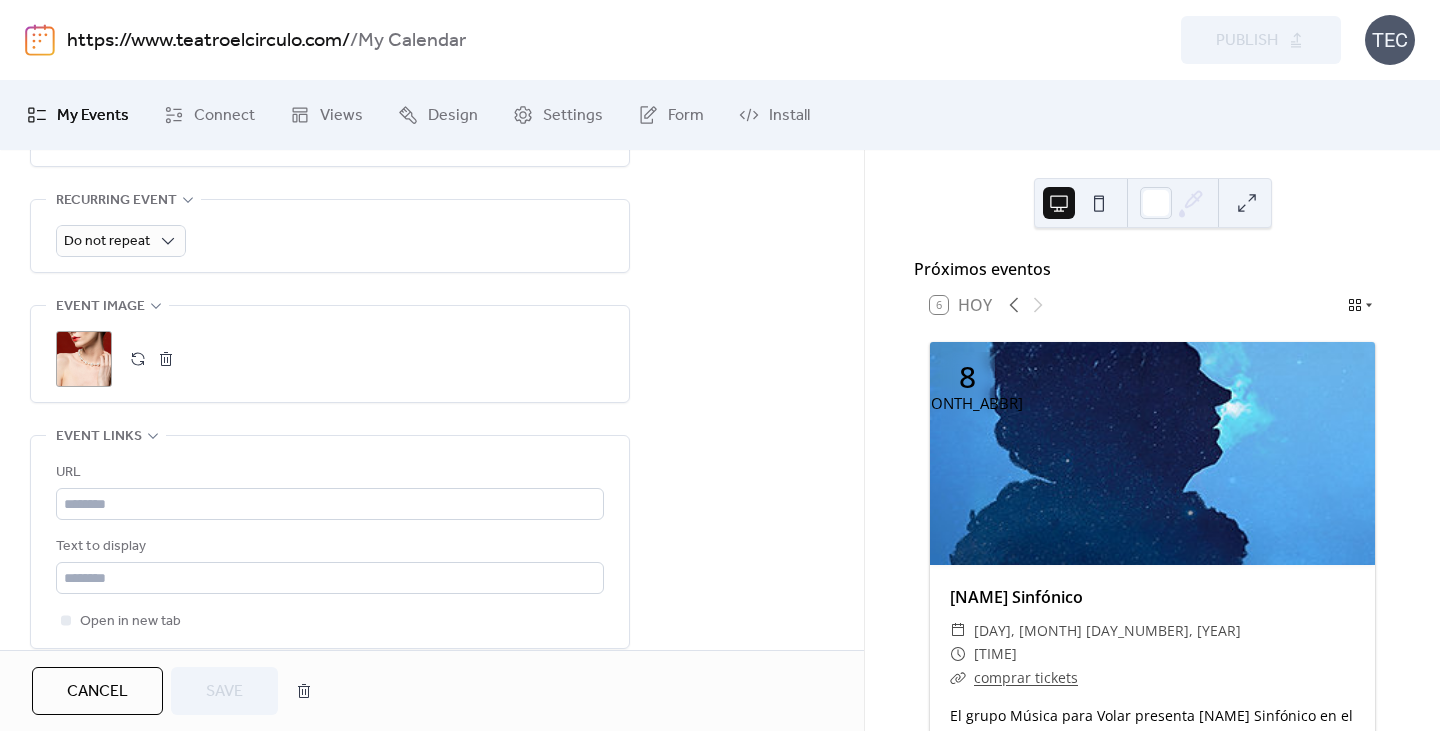 scroll, scrollTop: 900, scrollLeft: 0, axis: vertical 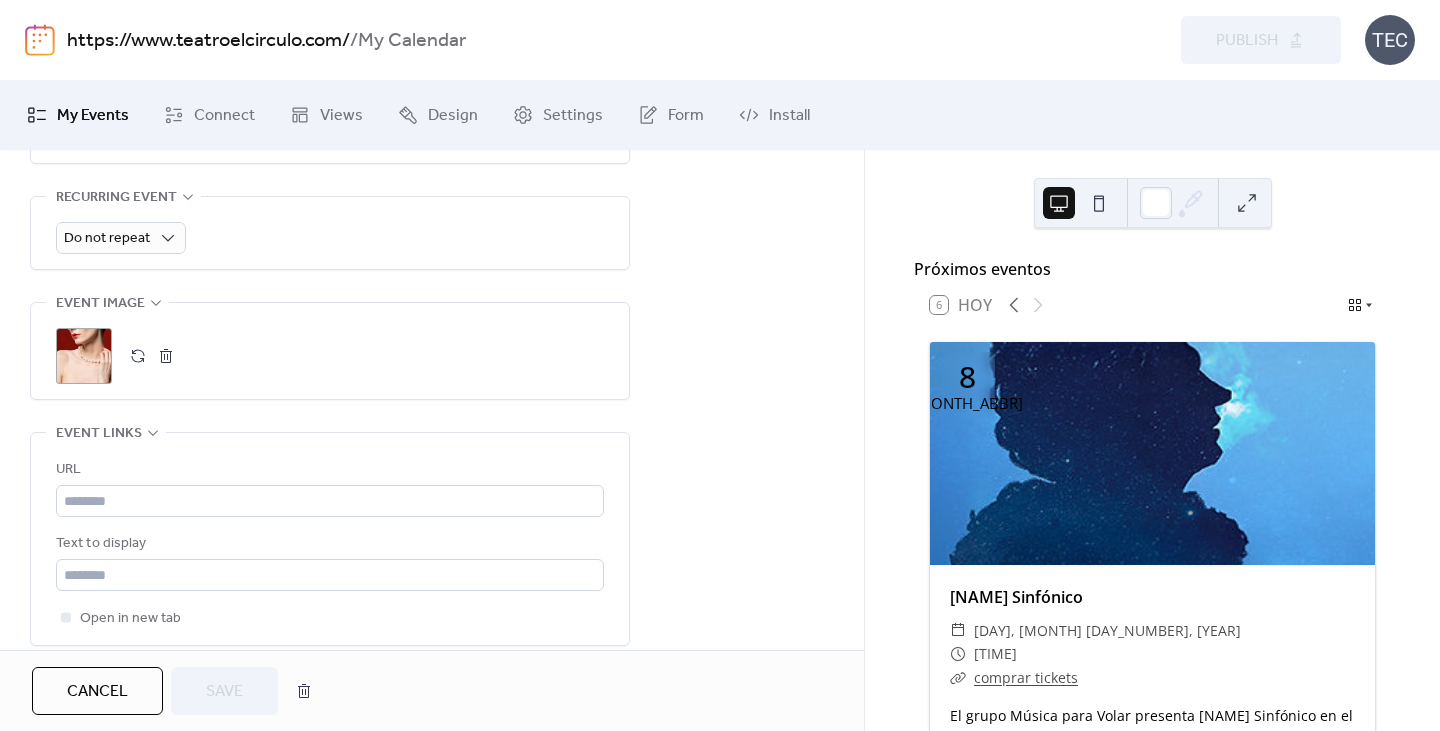 click at bounding box center (138, 356) 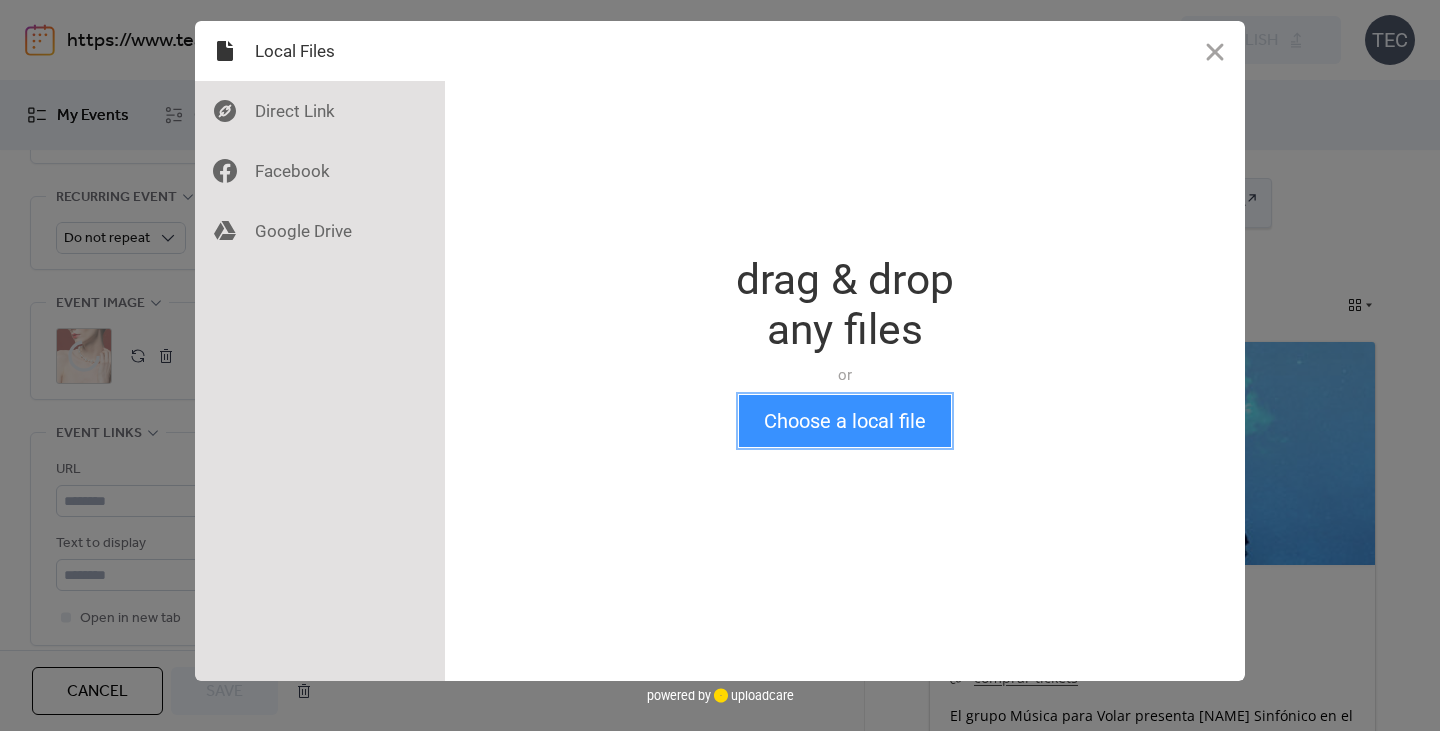 click on "Choose a local file" at bounding box center (845, 421) 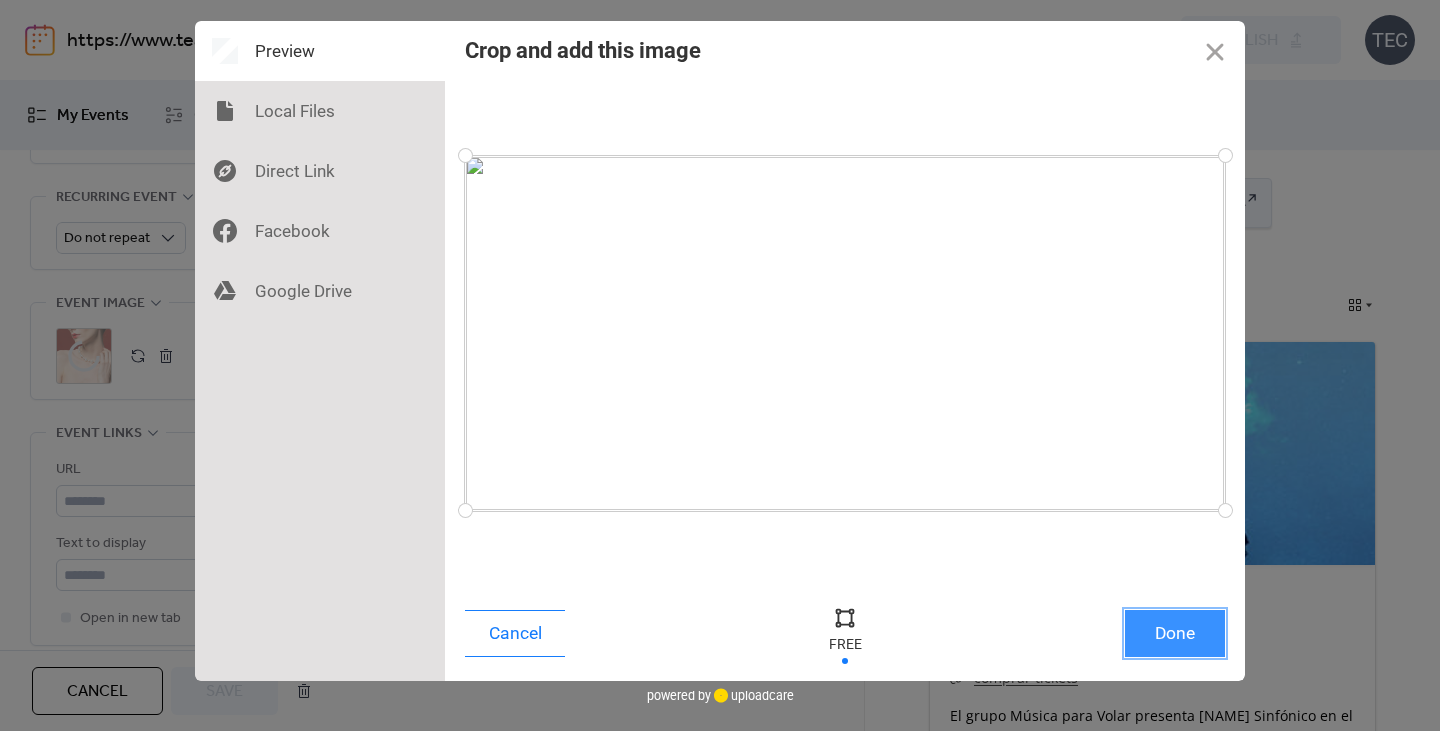 click on "Done" at bounding box center [1175, 633] 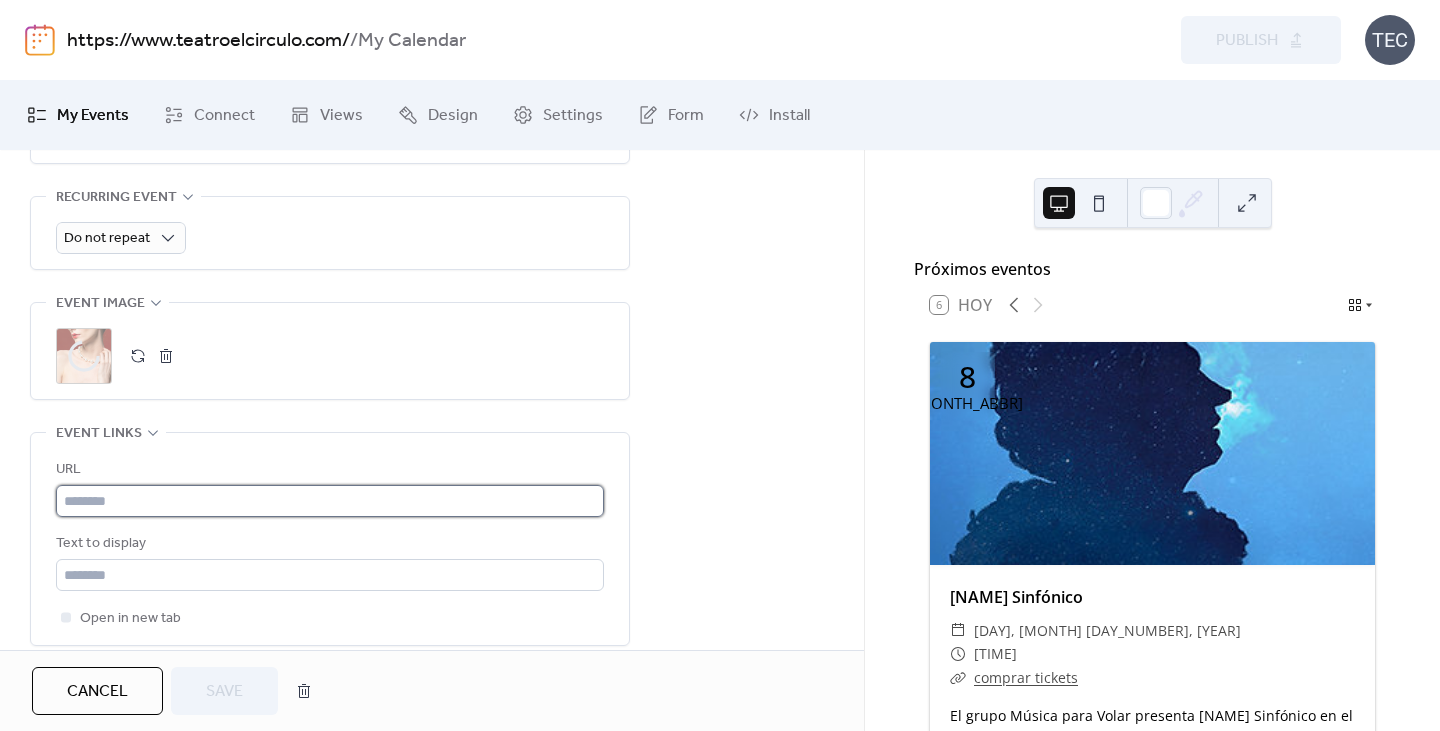click at bounding box center [330, 501] 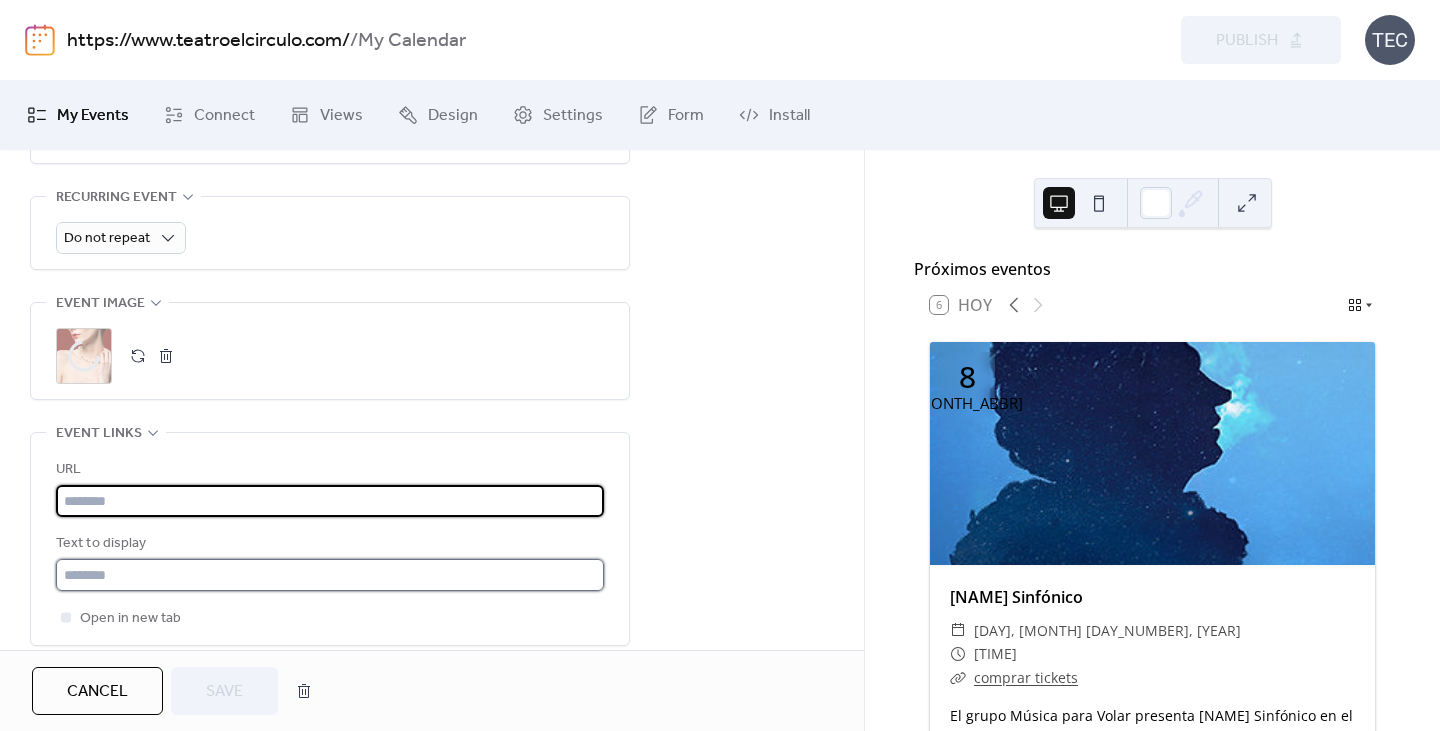 click at bounding box center [330, 575] 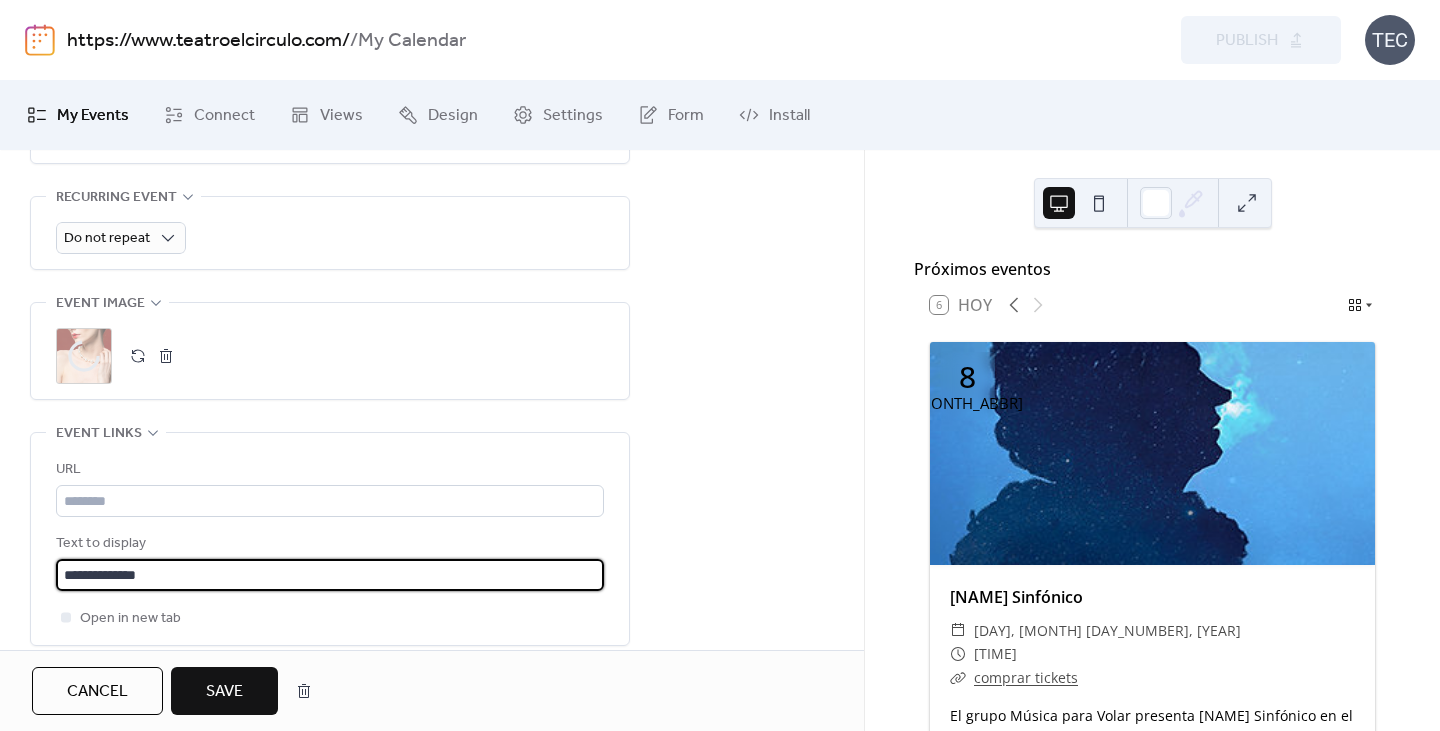 type on "**********" 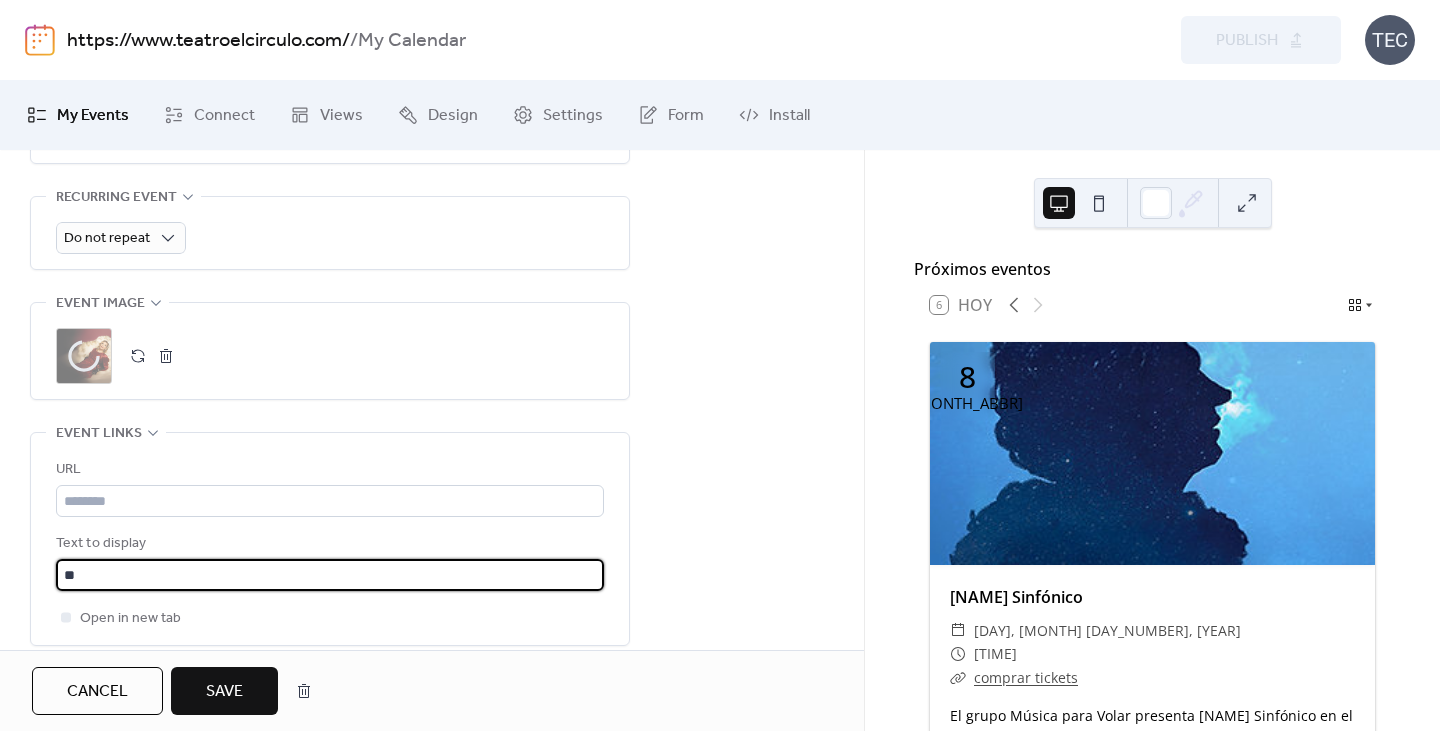 type on "*" 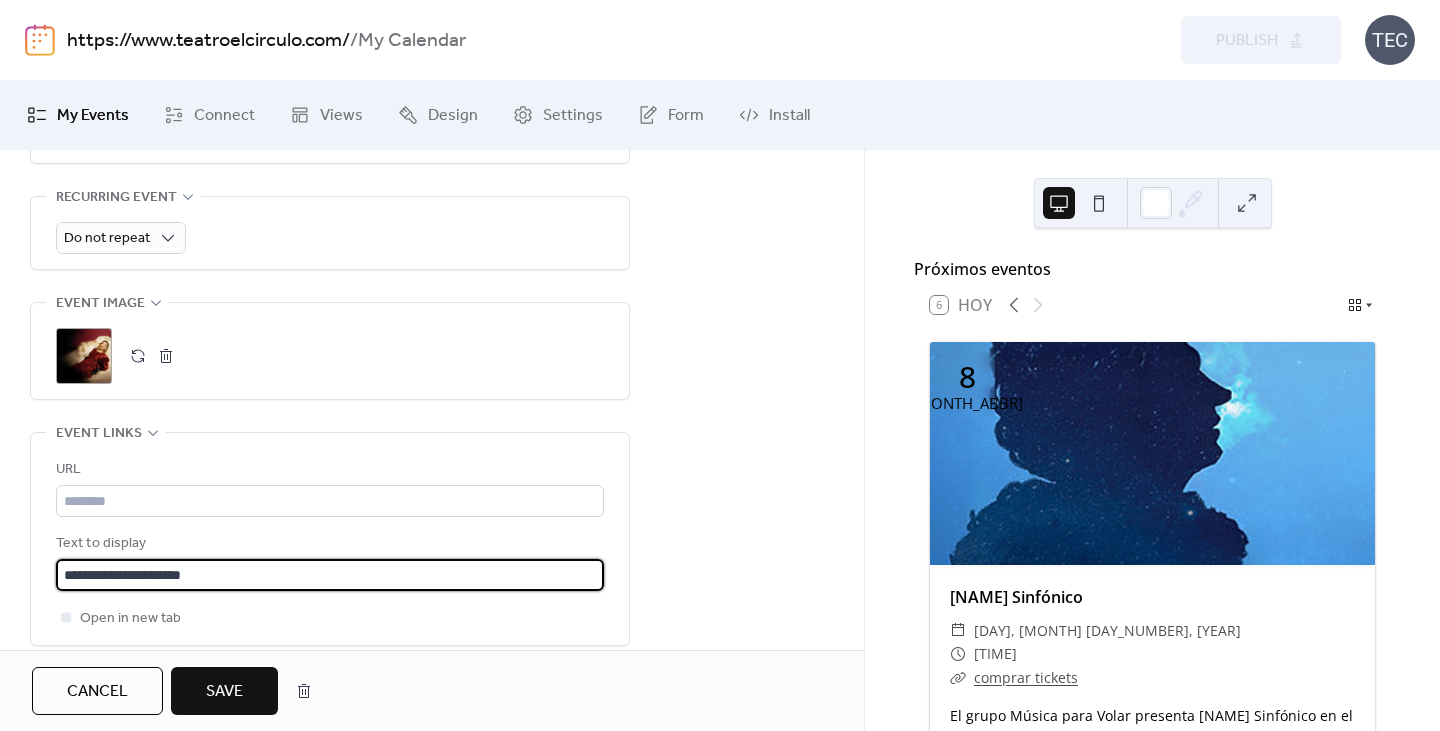 type on "**********" 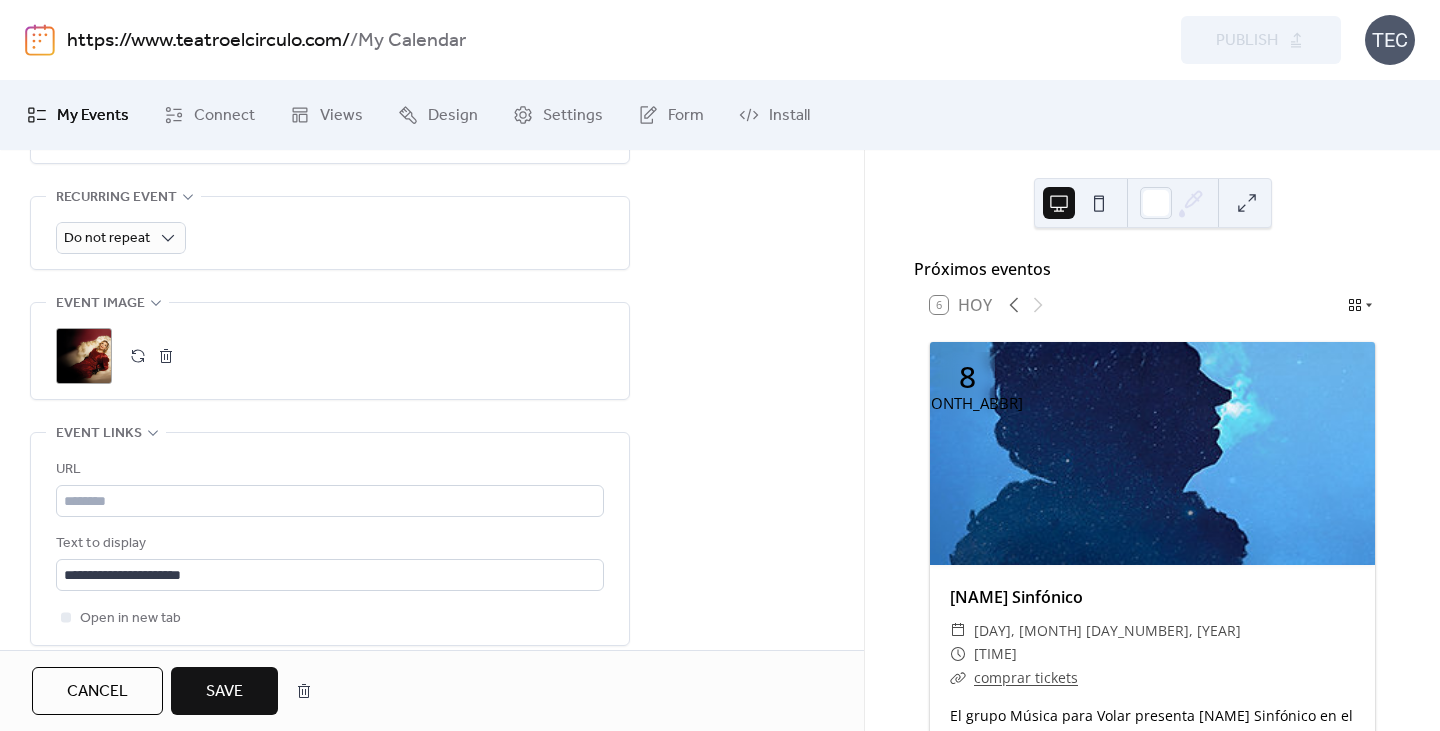 click on "Save" at bounding box center [224, 691] 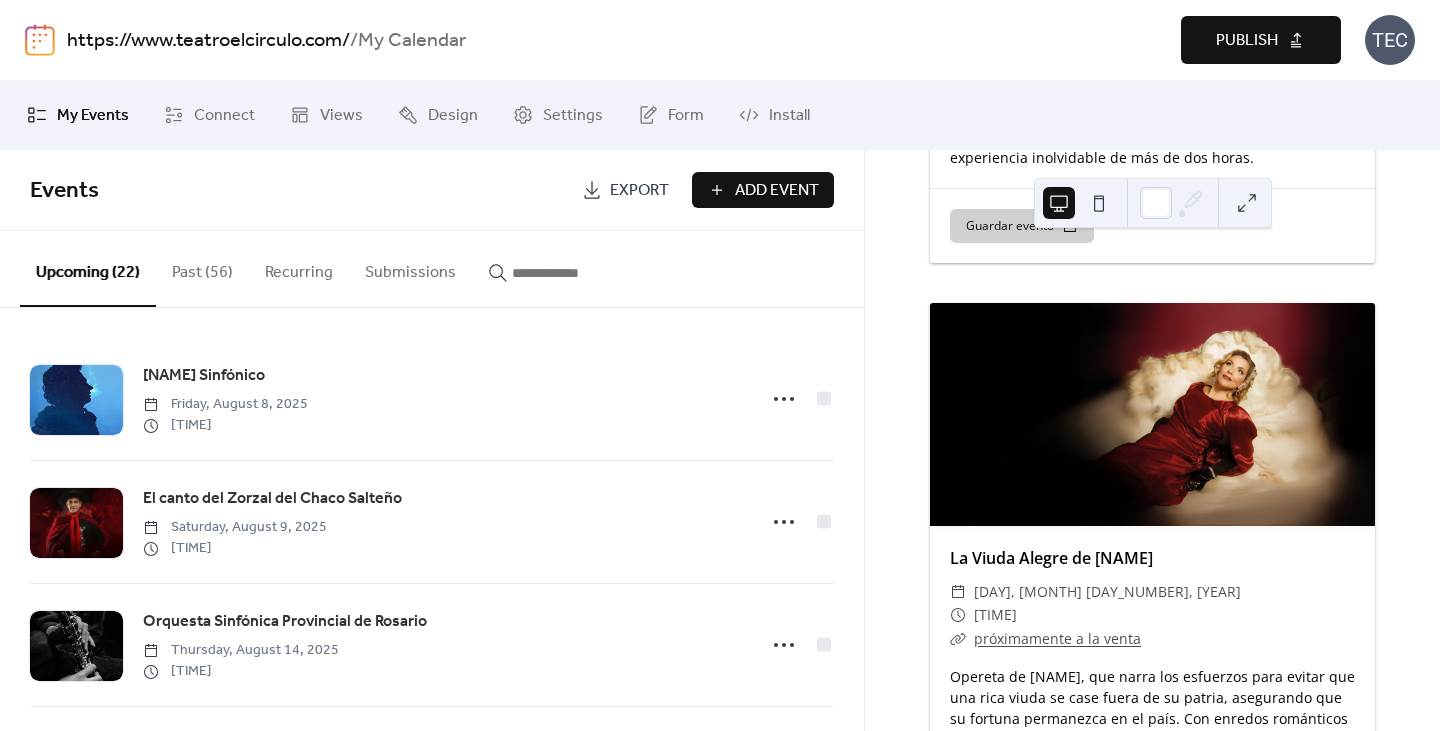 scroll, scrollTop: 10500, scrollLeft: 0, axis: vertical 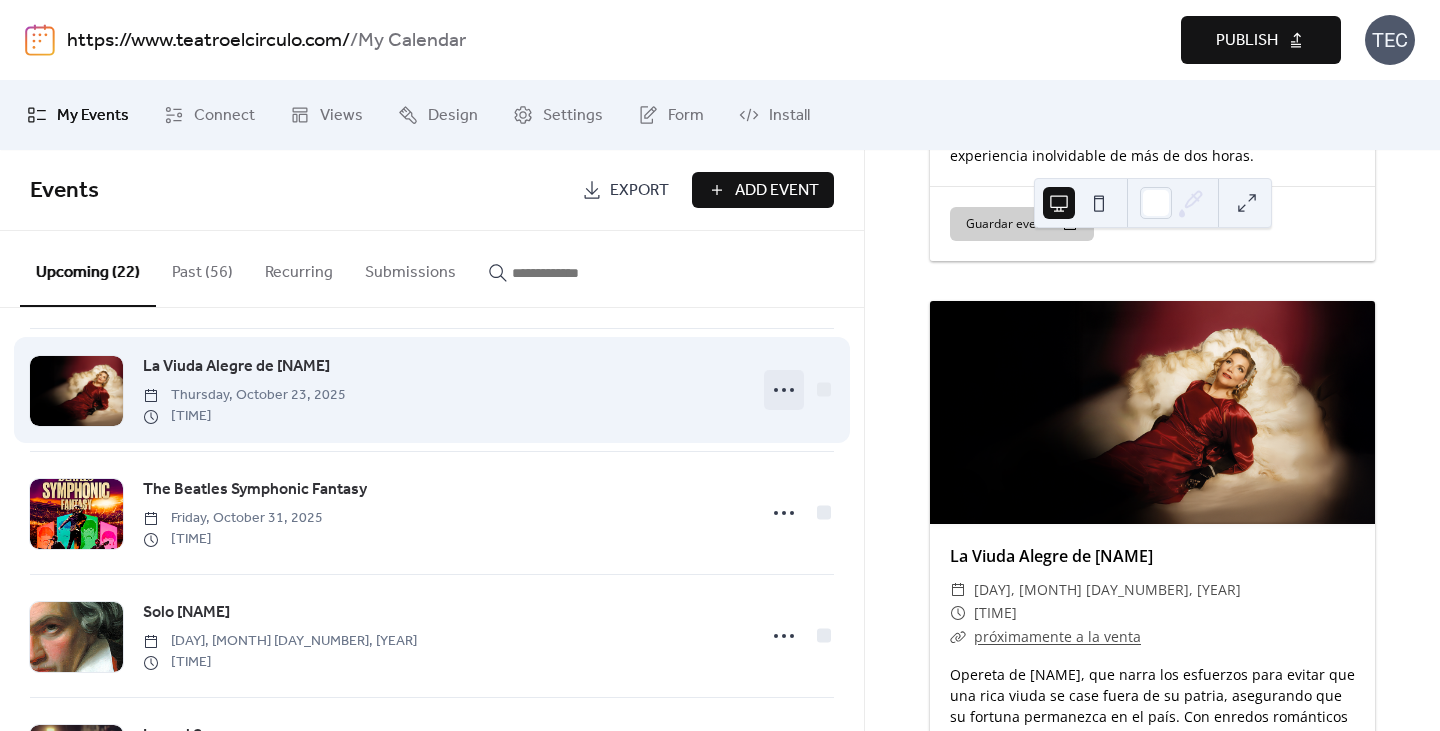 click 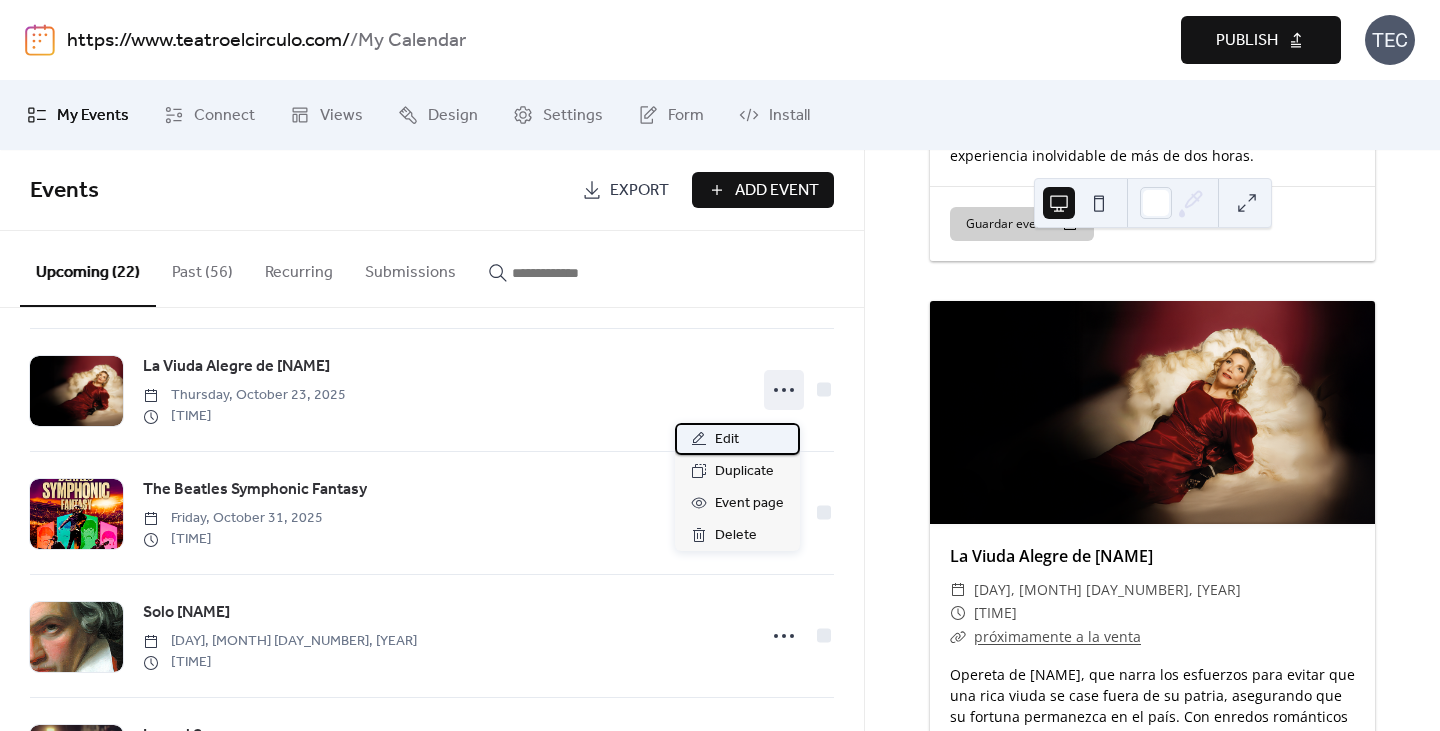 click on "Edit" at bounding box center [737, 439] 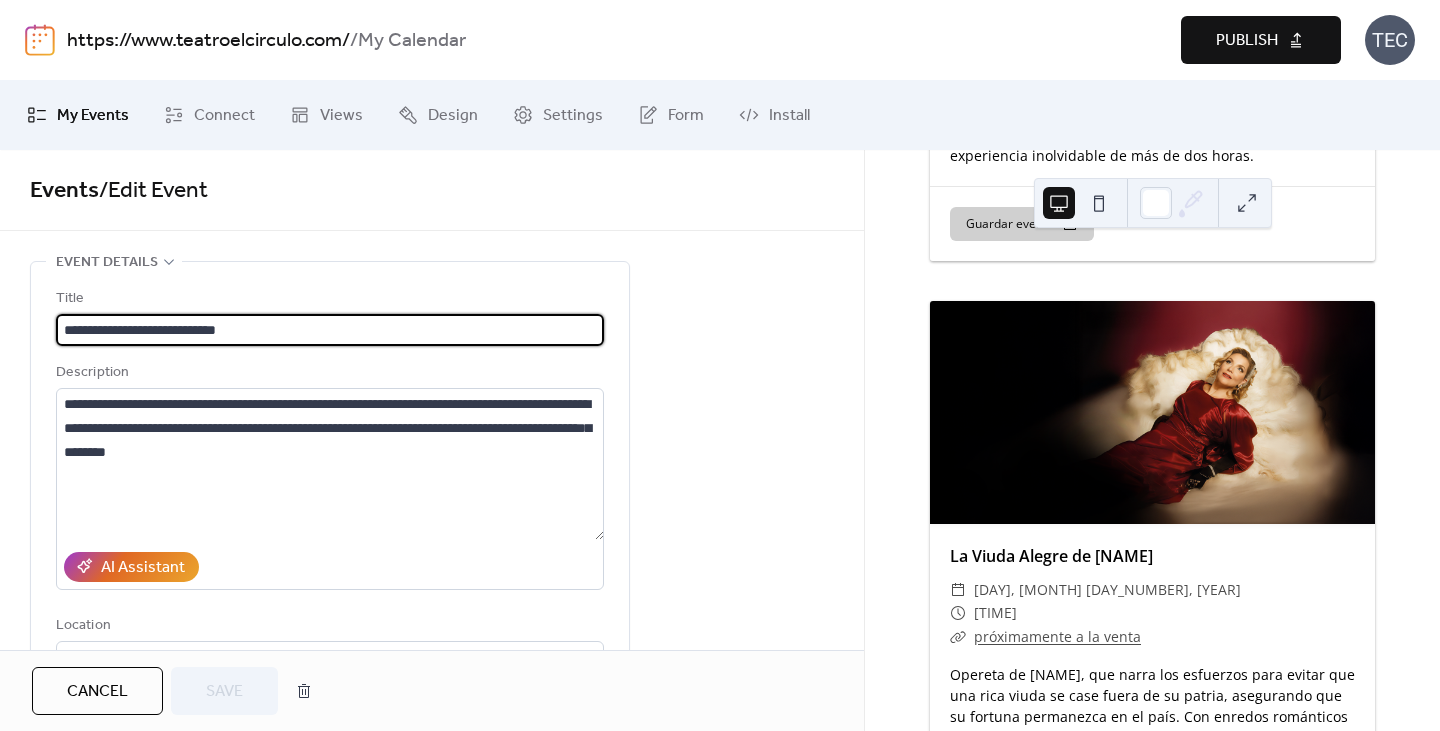 click on "Cancel" at bounding box center [97, 692] 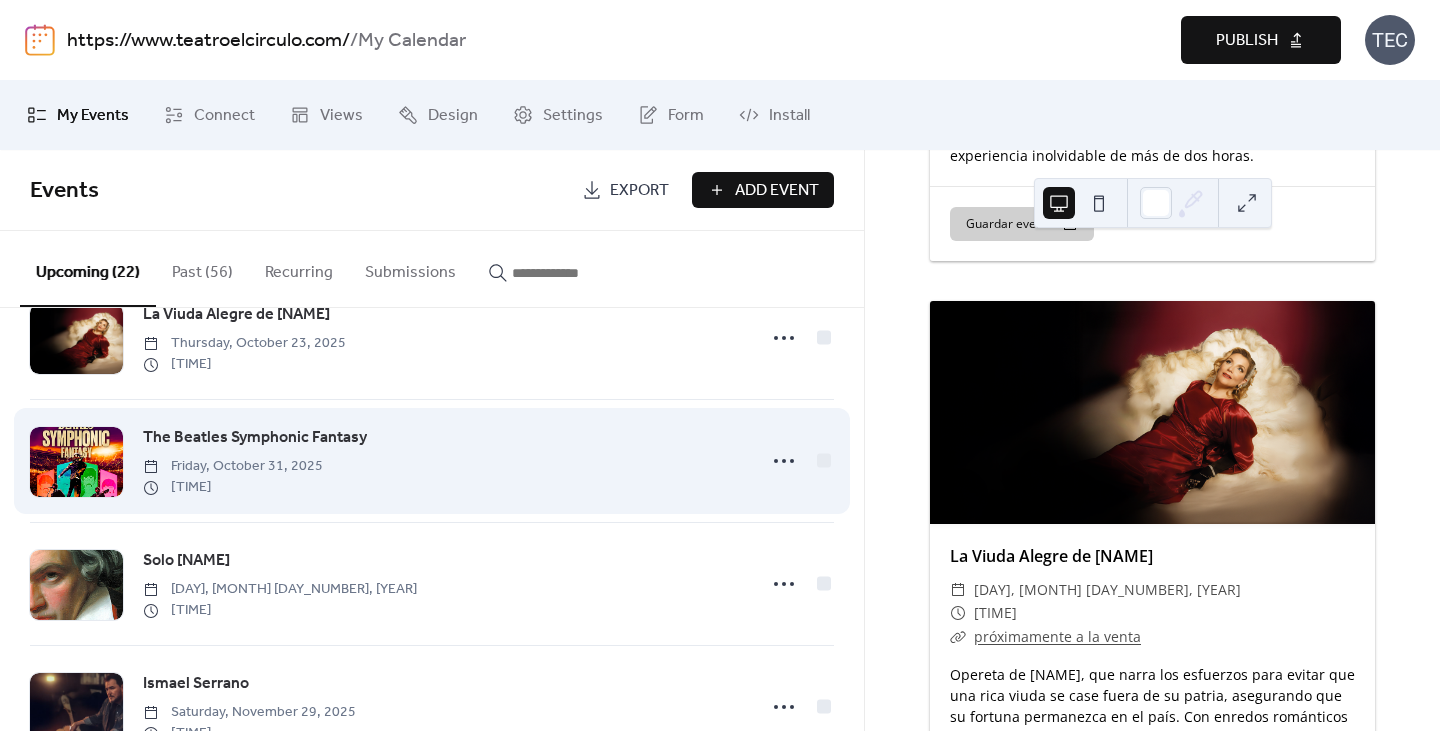 scroll, scrollTop: 2053, scrollLeft: 0, axis: vertical 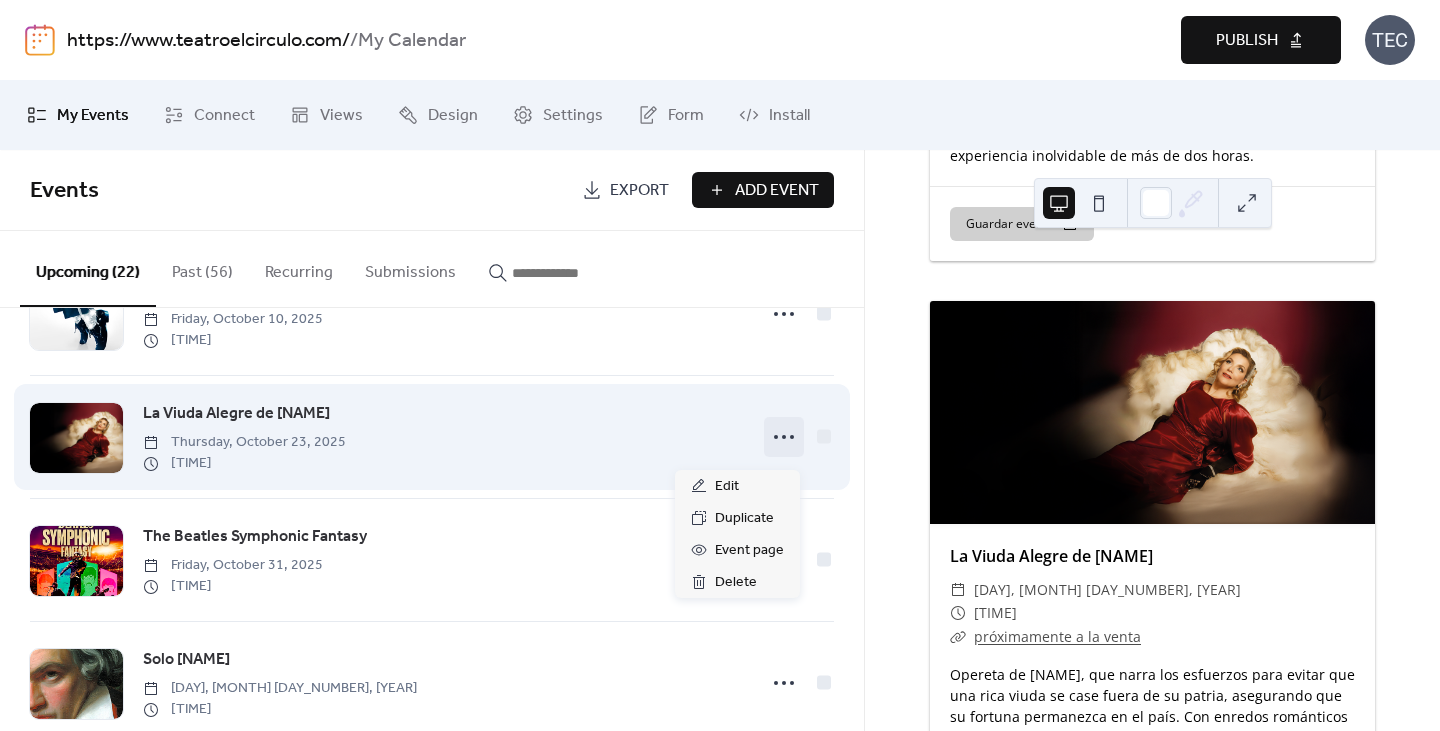 click 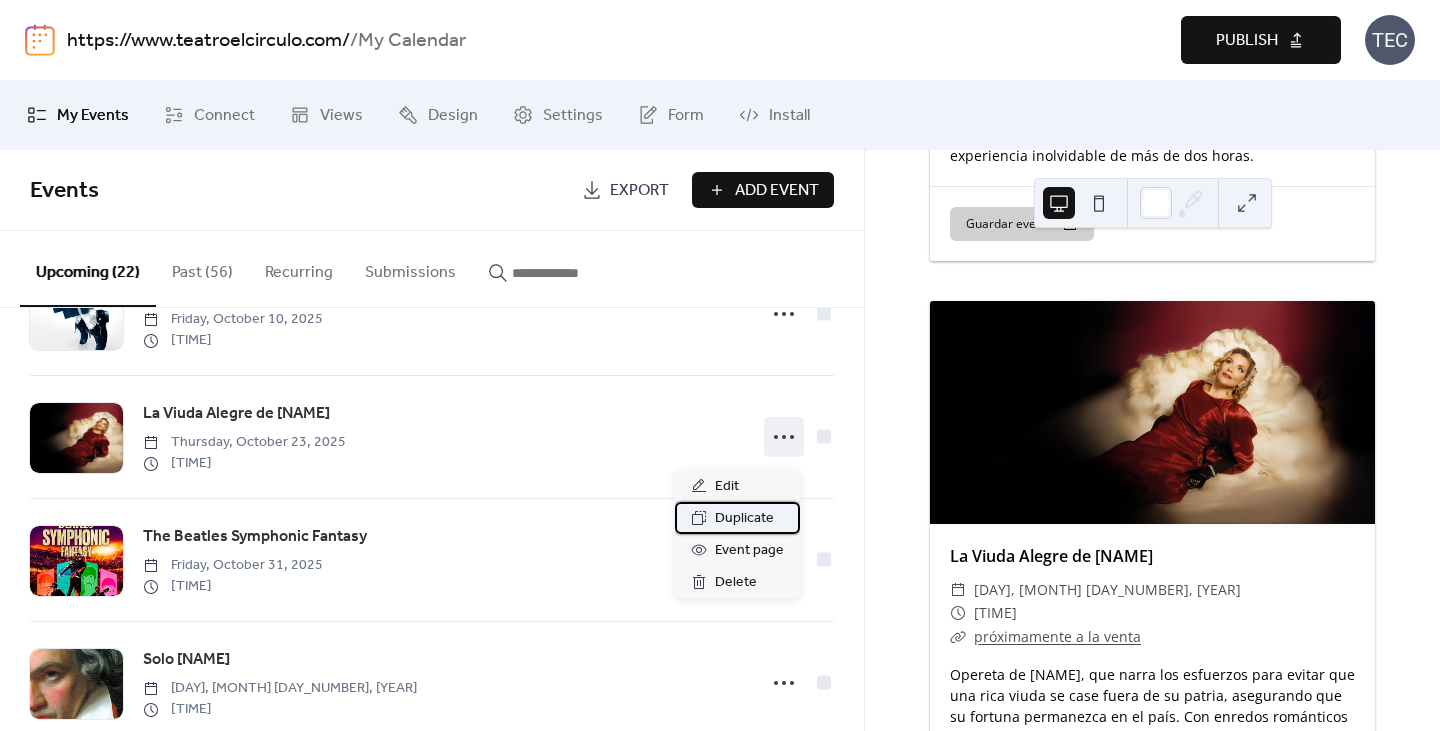 click on "Duplicate" at bounding box center [744, 519] 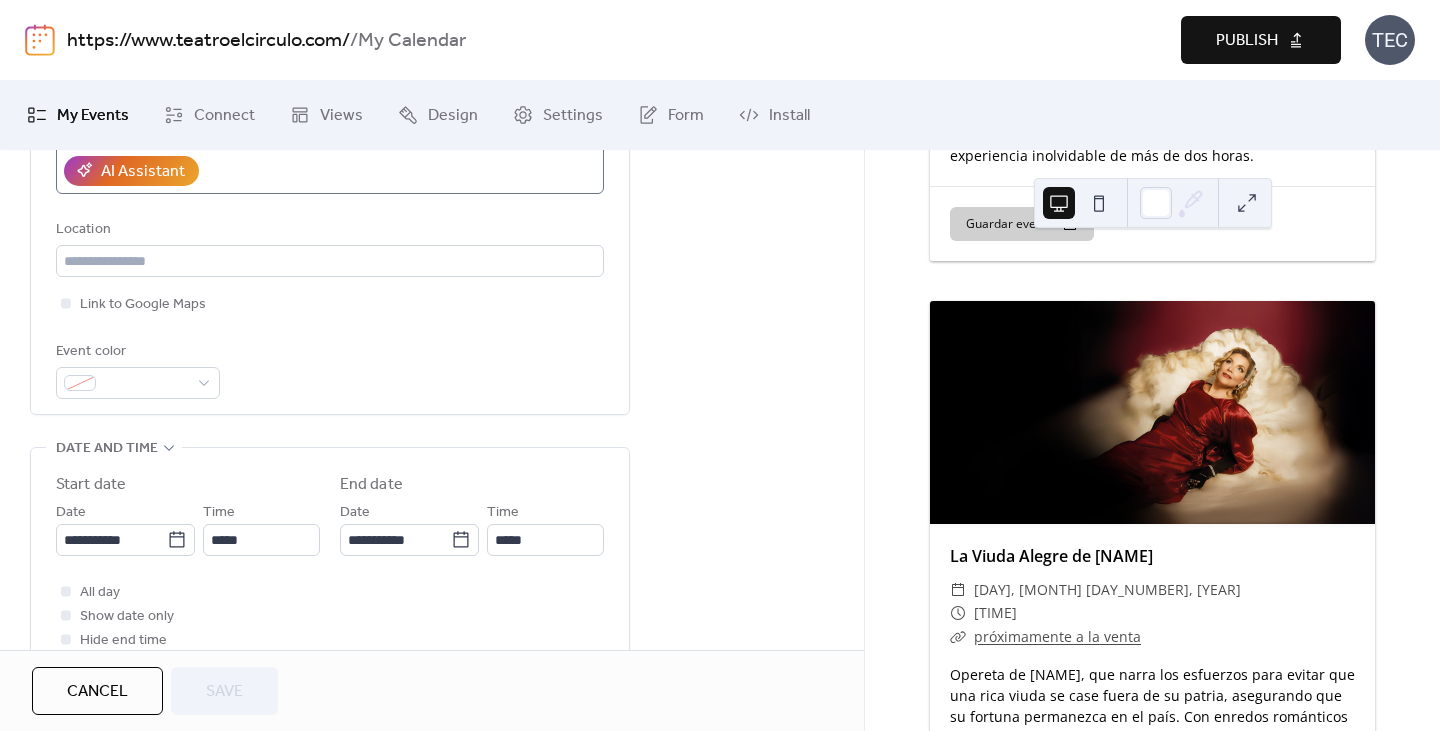 scroll, scrollTop: 500, scrollLeft: 0, axis: vertical 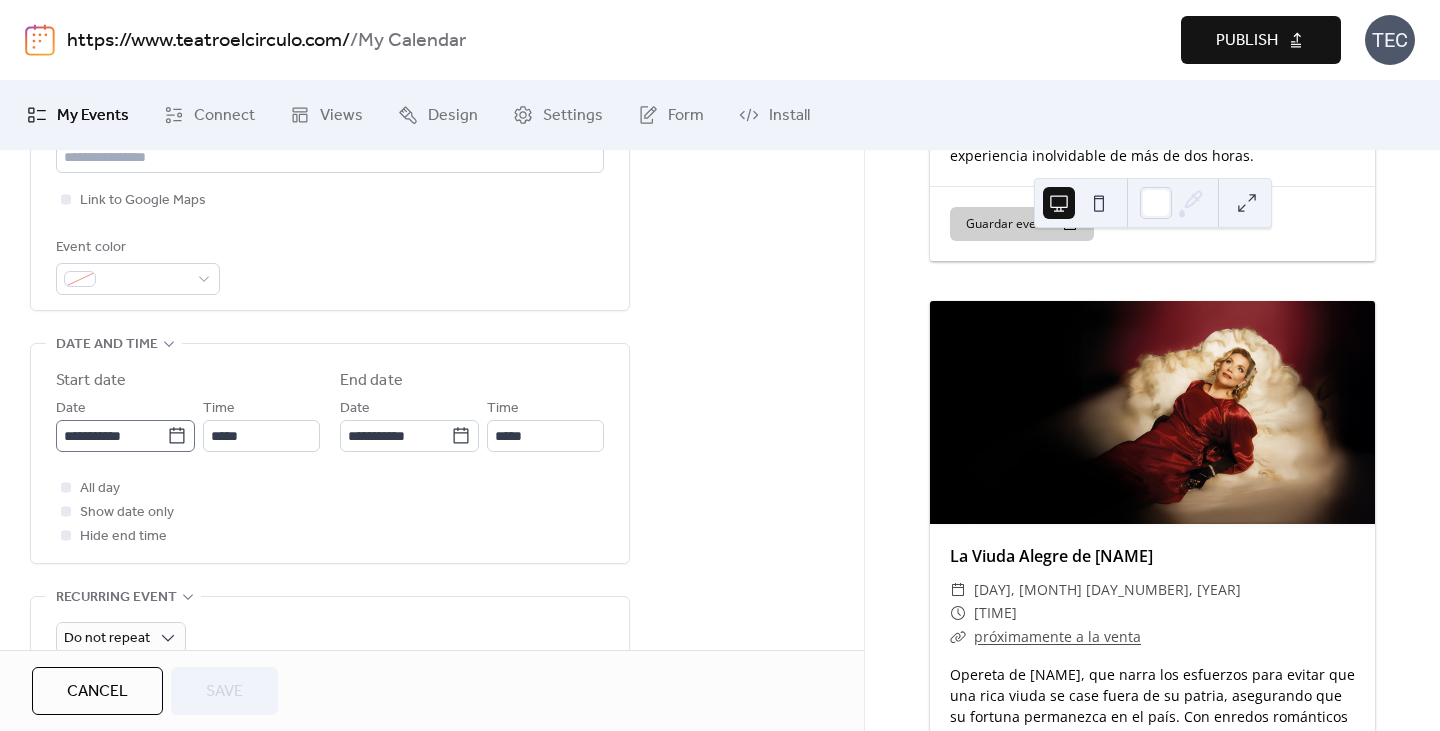click on "**********" at bounding box center [125, 436] 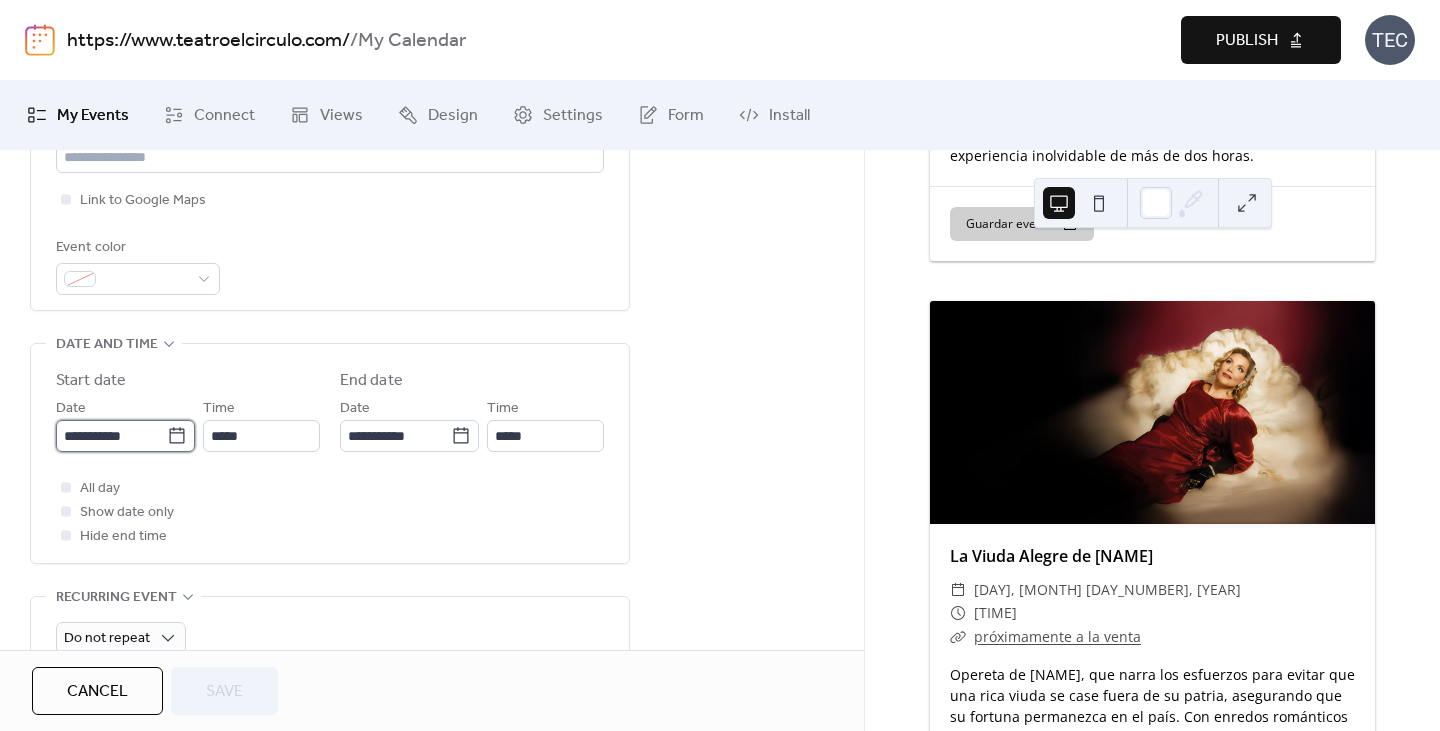 click on "**********" at bounding box center [111, 436] 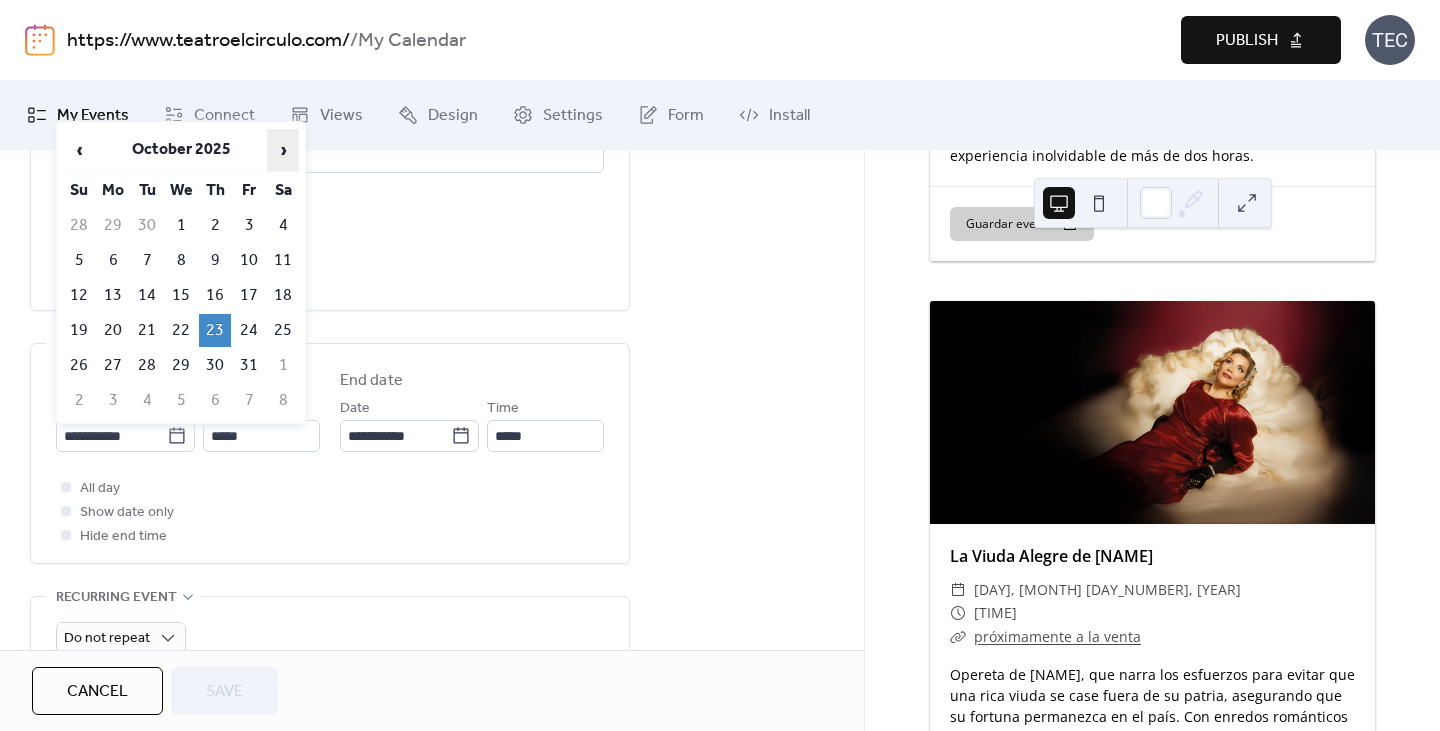 click on "›" at bounding box center [283, 150] 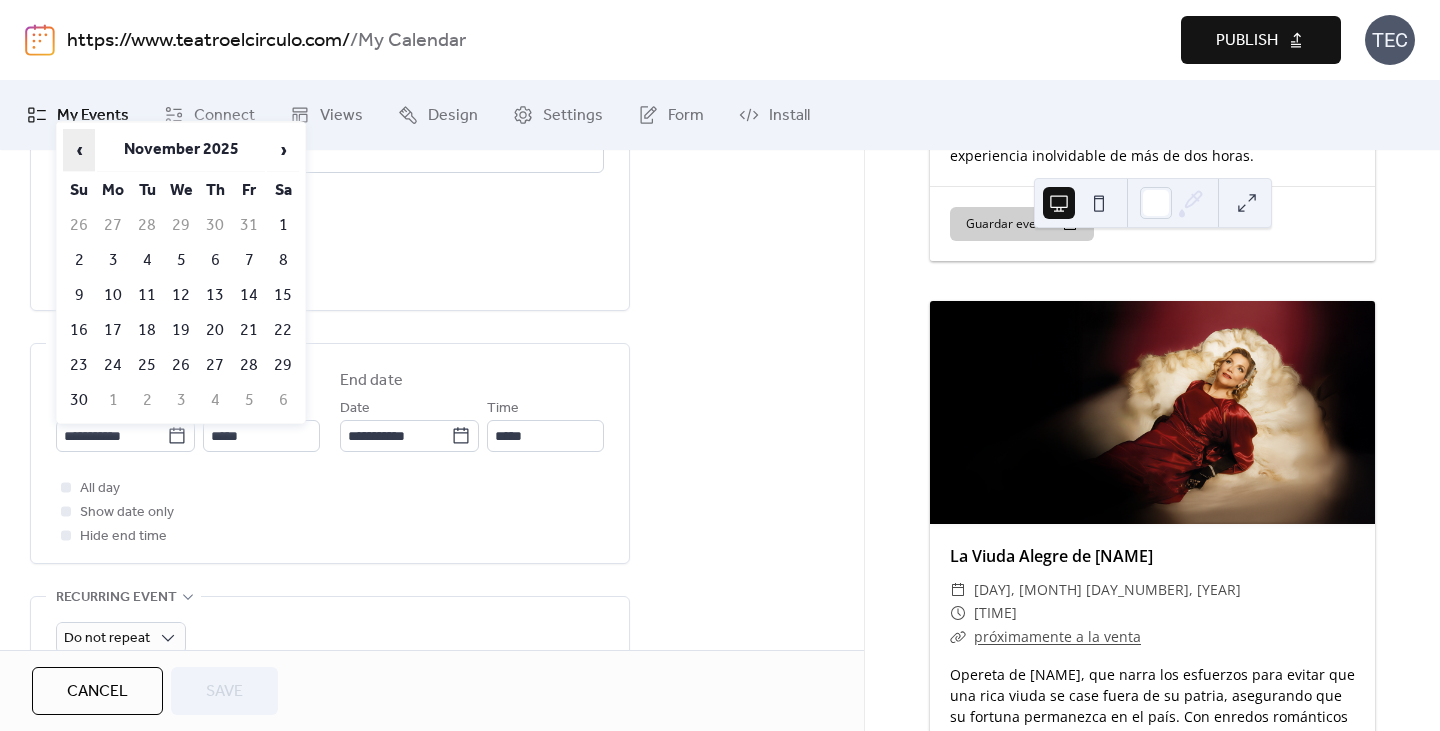 click on "‹" at bounding box center (79, 150) 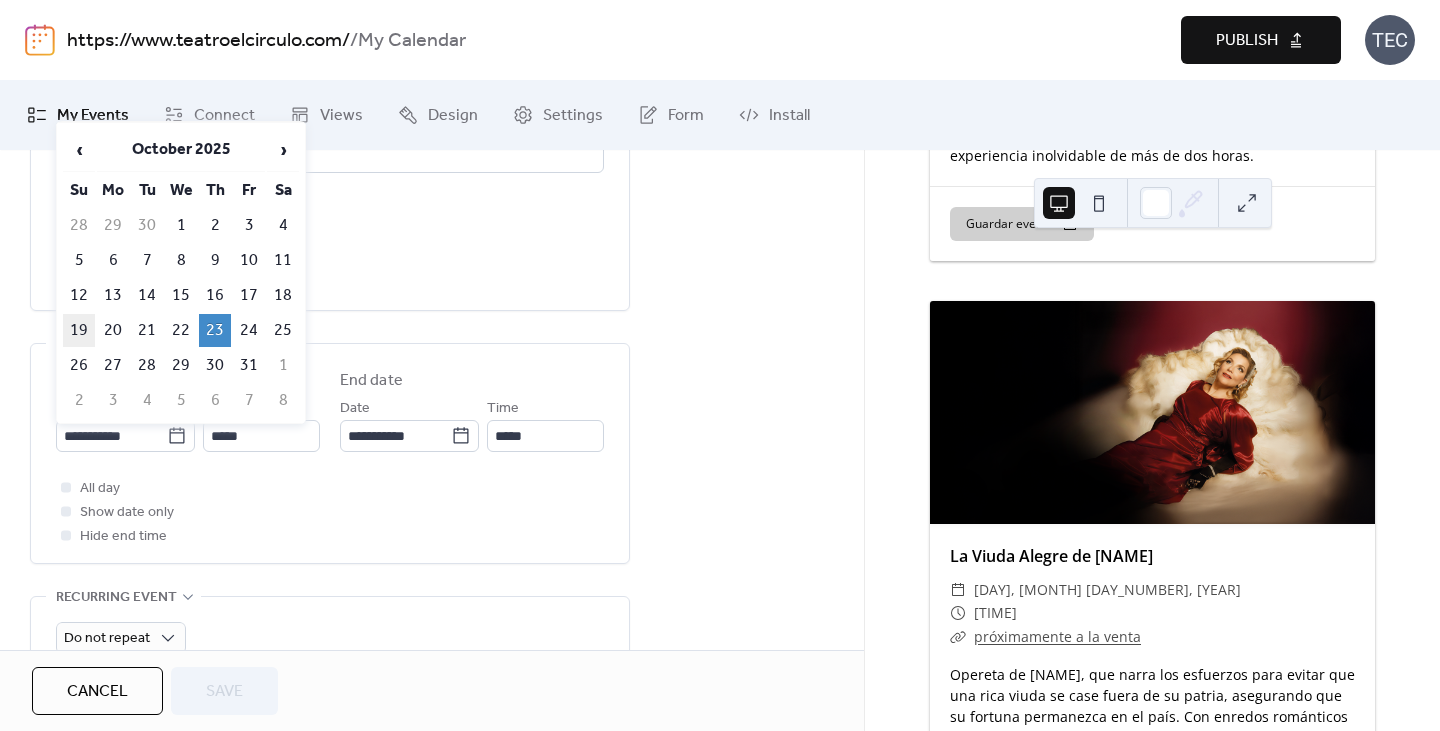 click on "19" at bounding box center [79, 330] 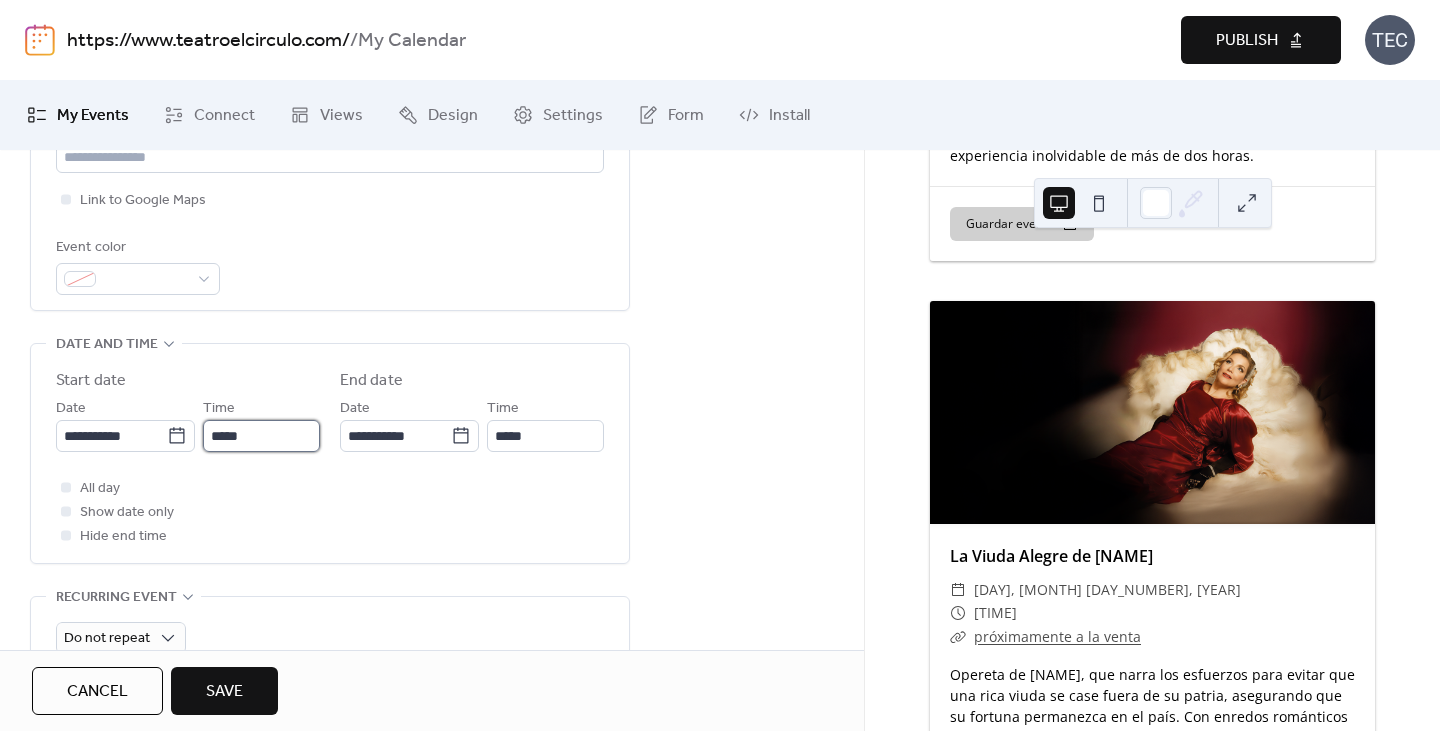 click on "*****" at bounding box center [261, 436] 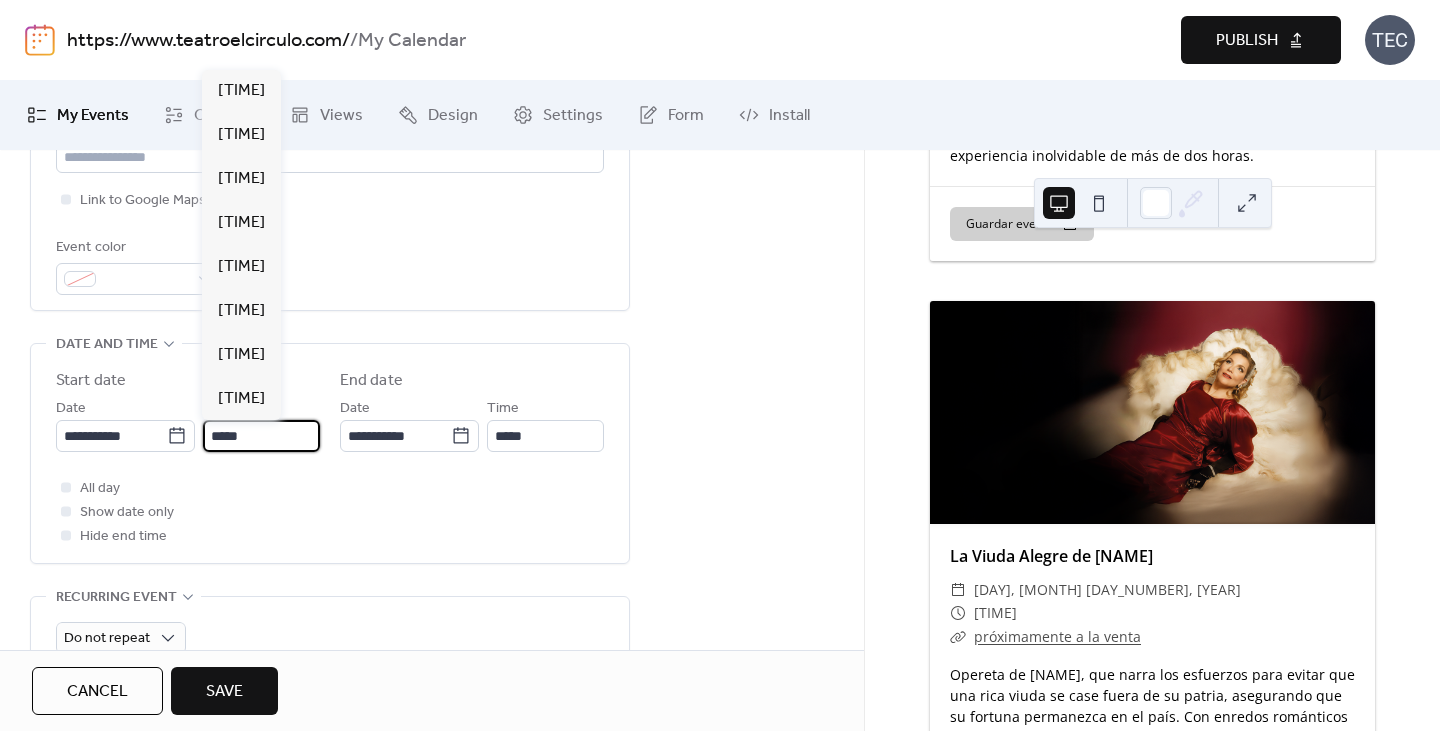 click on "*****" at bounding box center (261, 436) 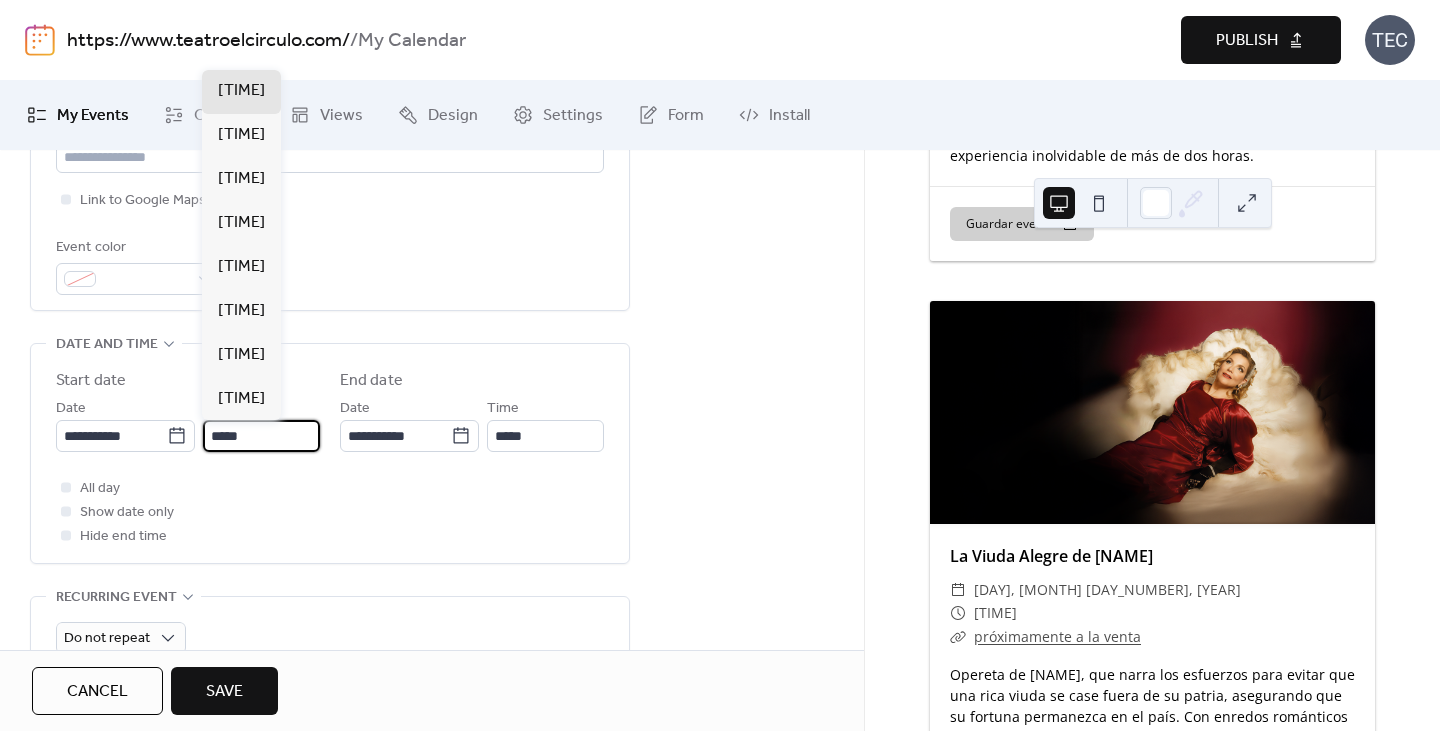 click on "*****" at bounding box center [261, 436] 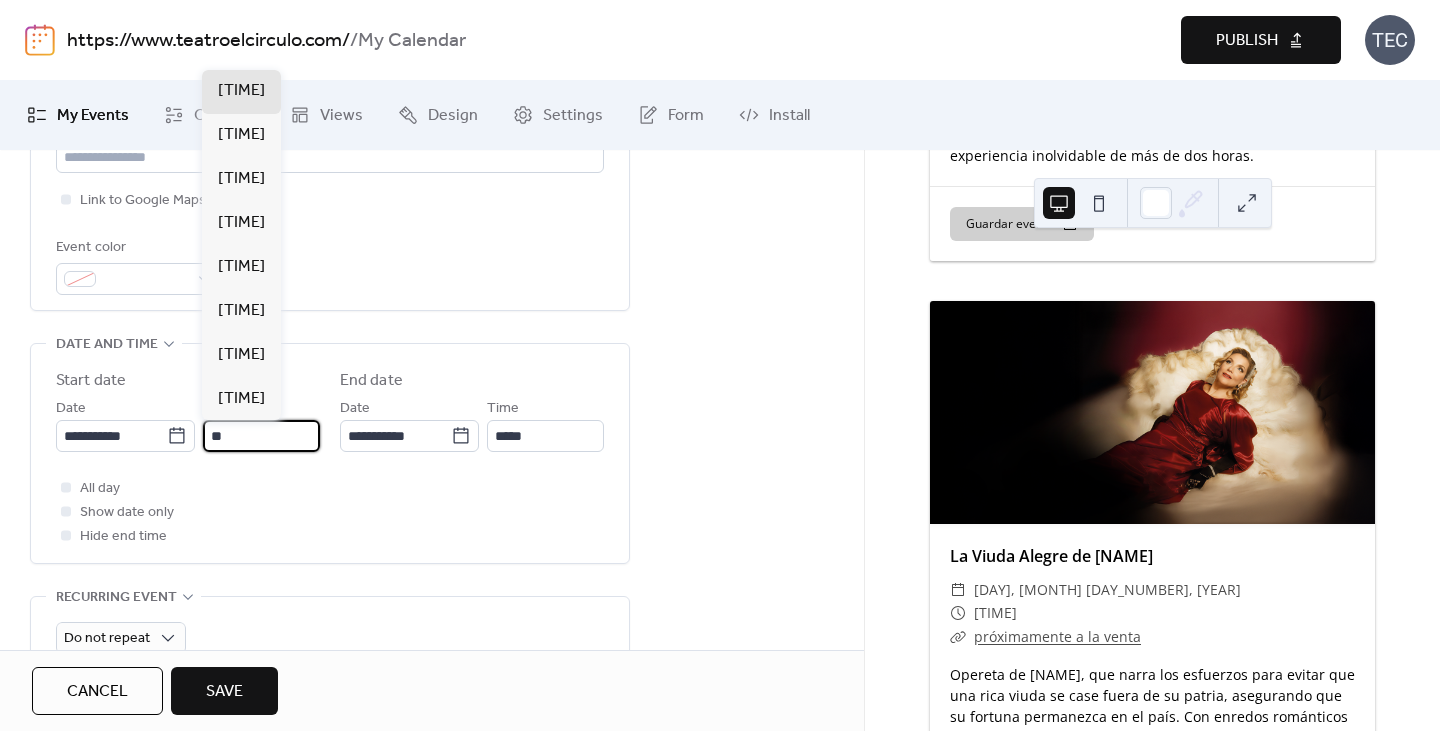 scroll, scrollTop: 3344, scrollLeft: 0, axis: vertical 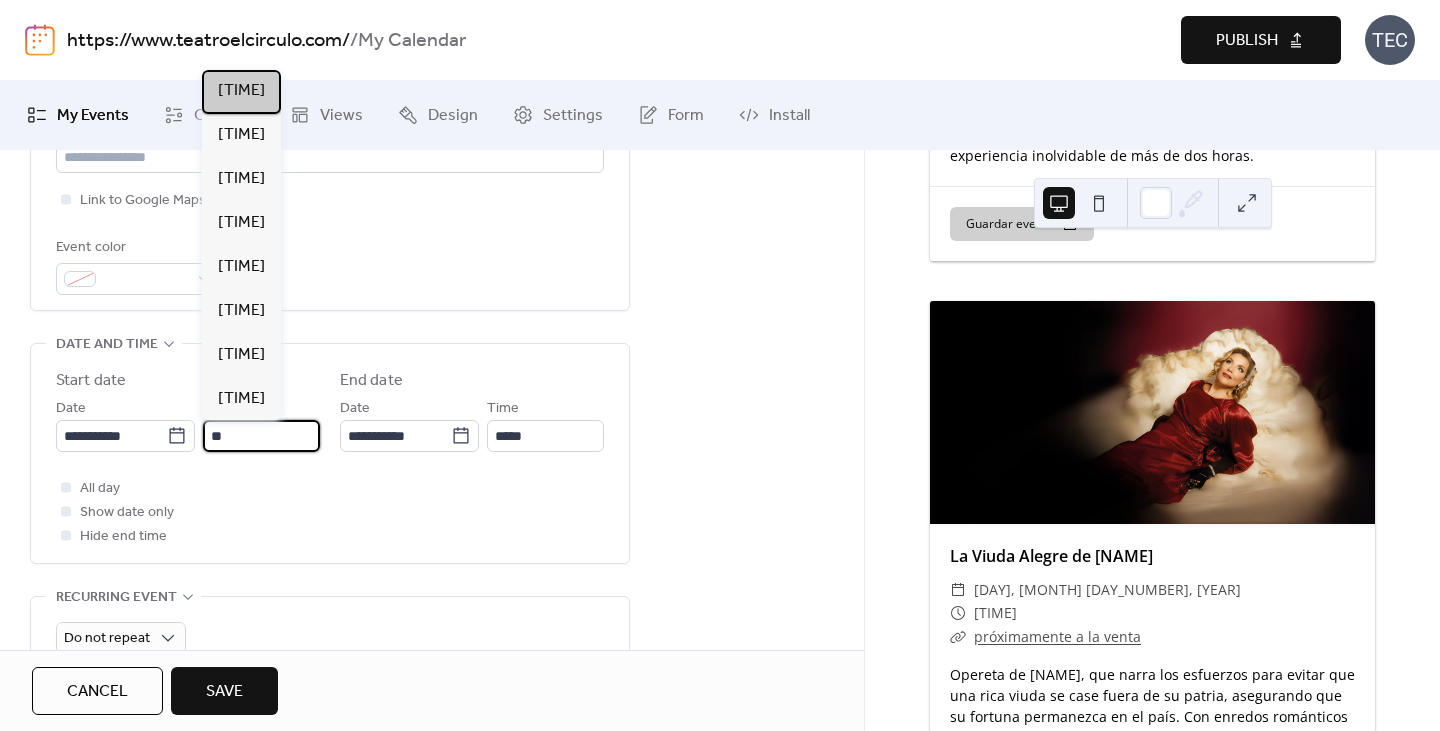 click on "[TIME]" at bounding box center [241, 91] 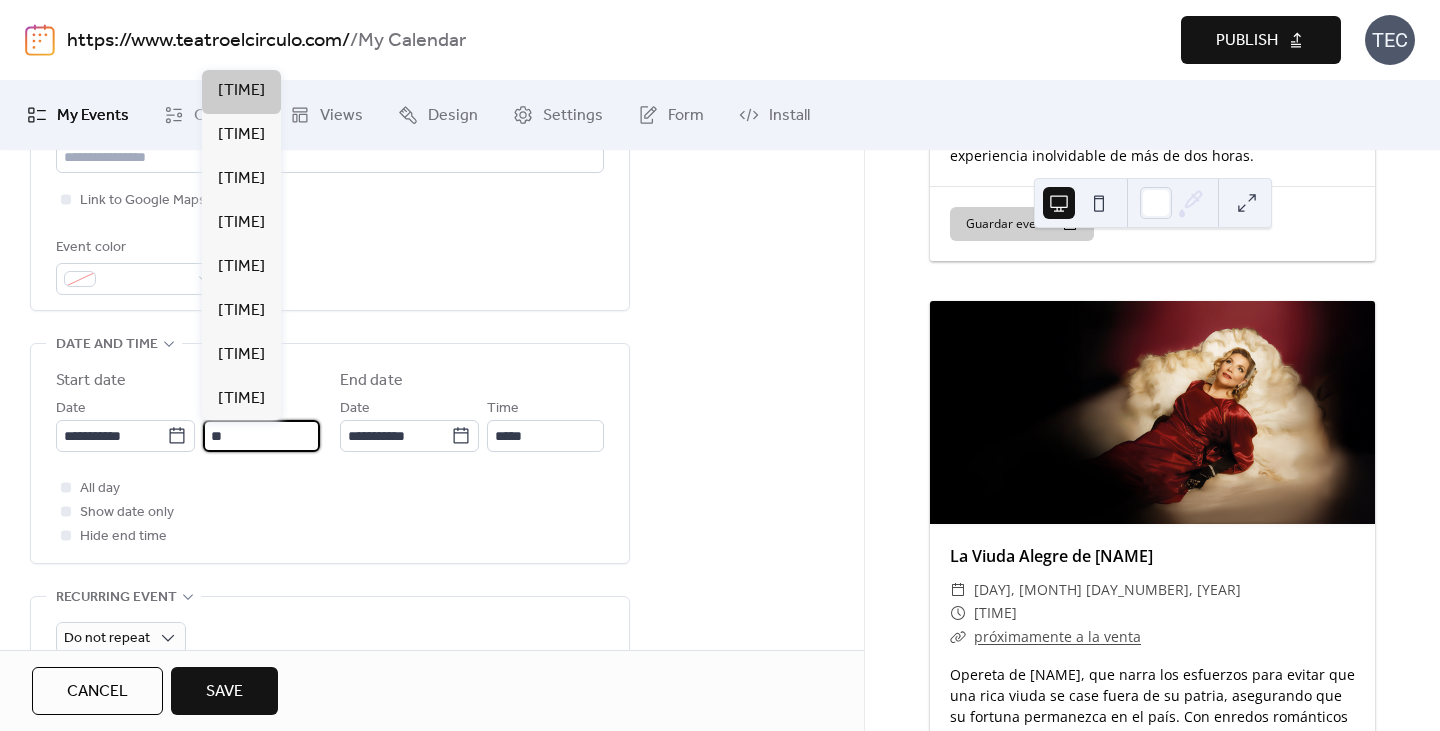 type on "*****" 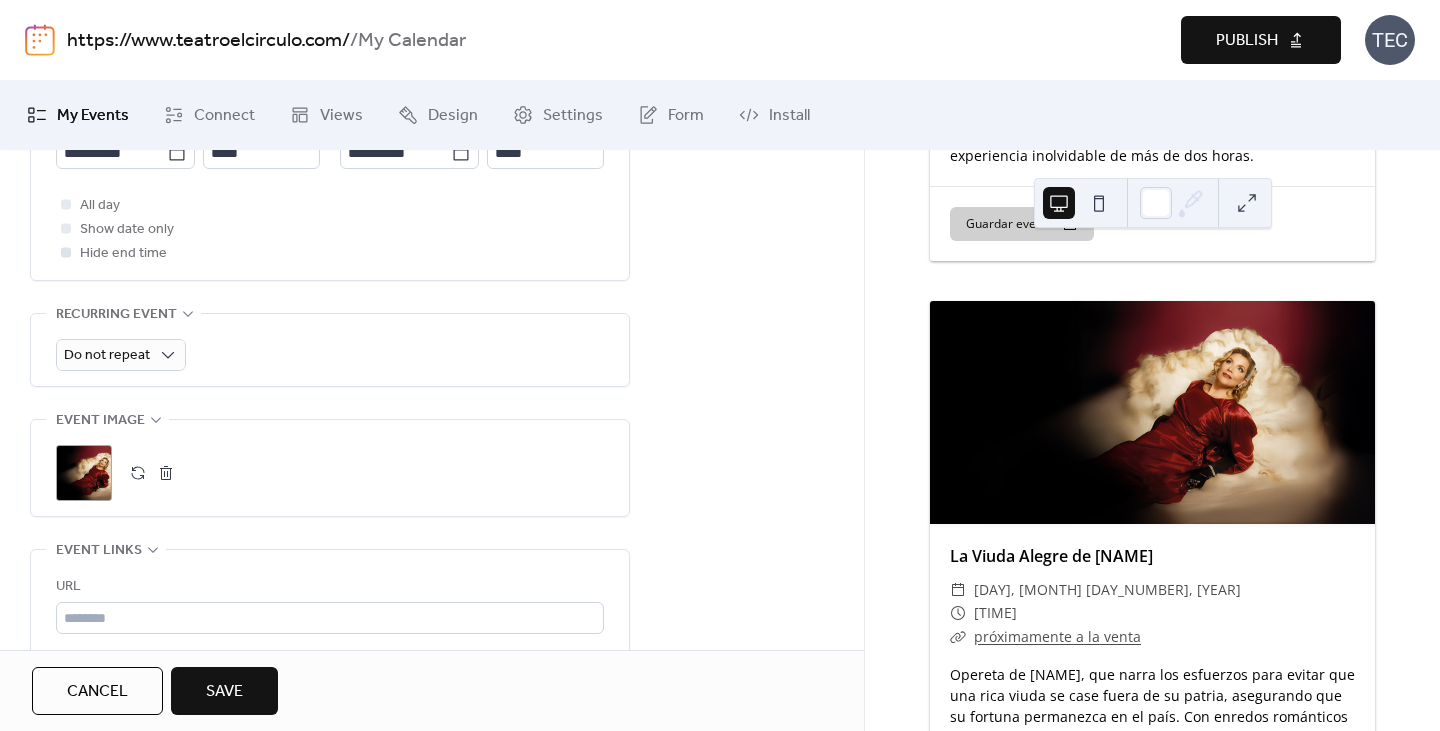 scroll, scrollTop: 800, scrollLeft: 0, axis: vertical 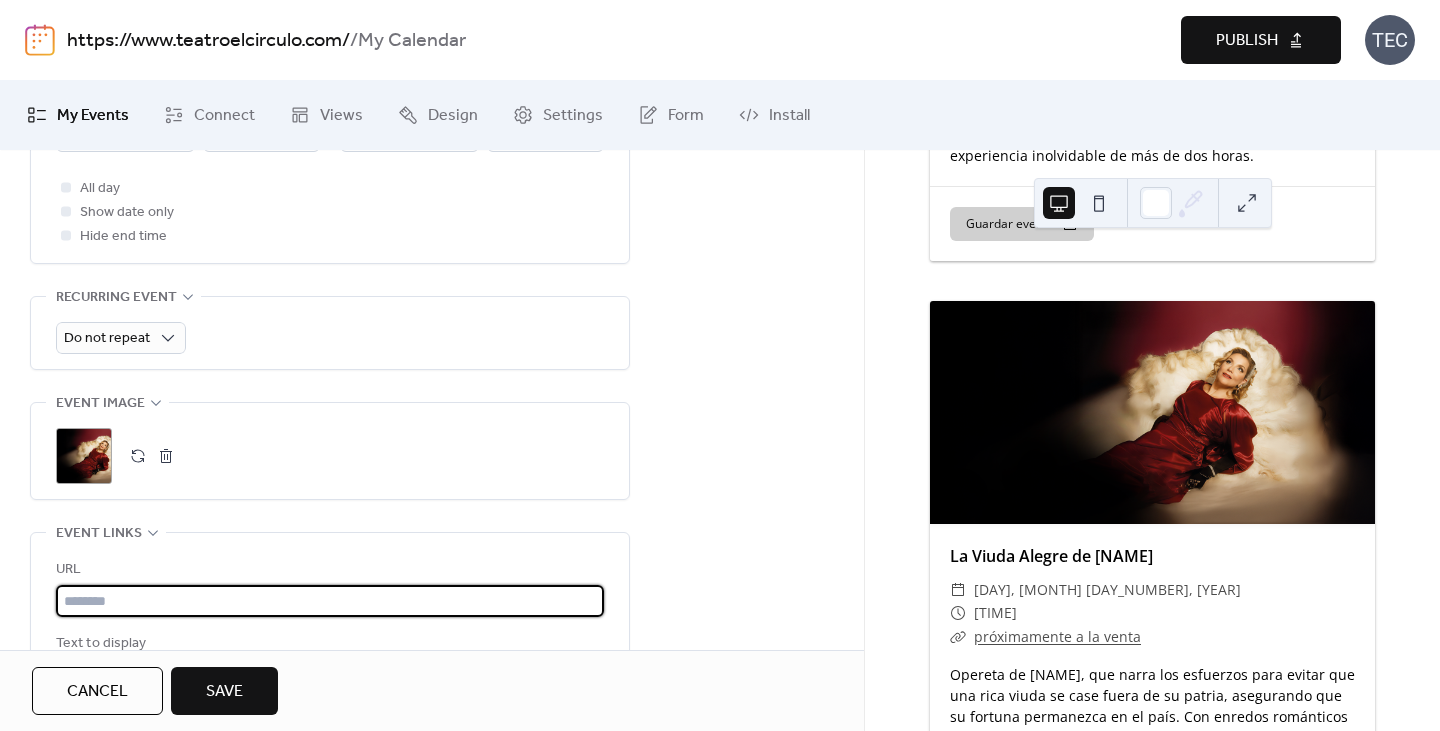 click at bounding box center [330, 601] 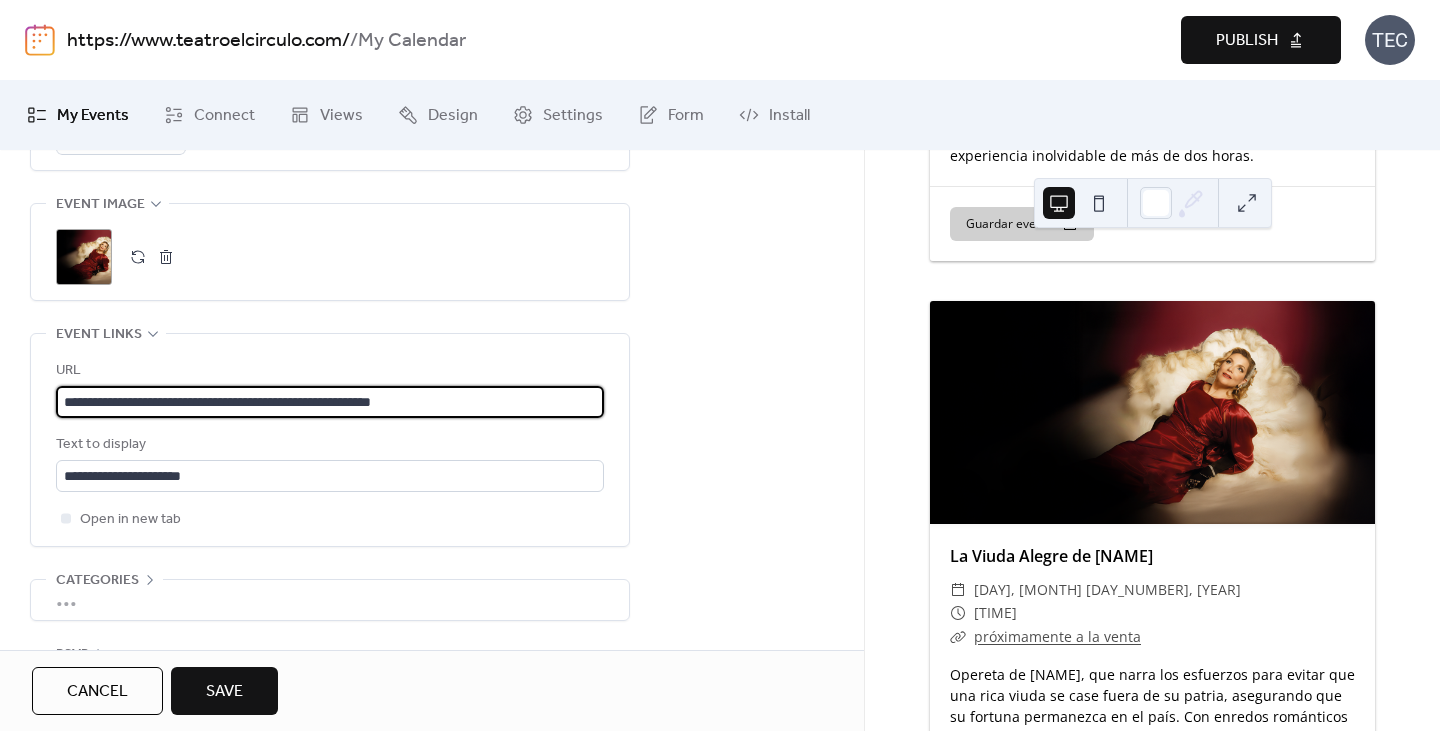 scroll, scrollTop: 1000, scrollLeft: 0, axis: vertical 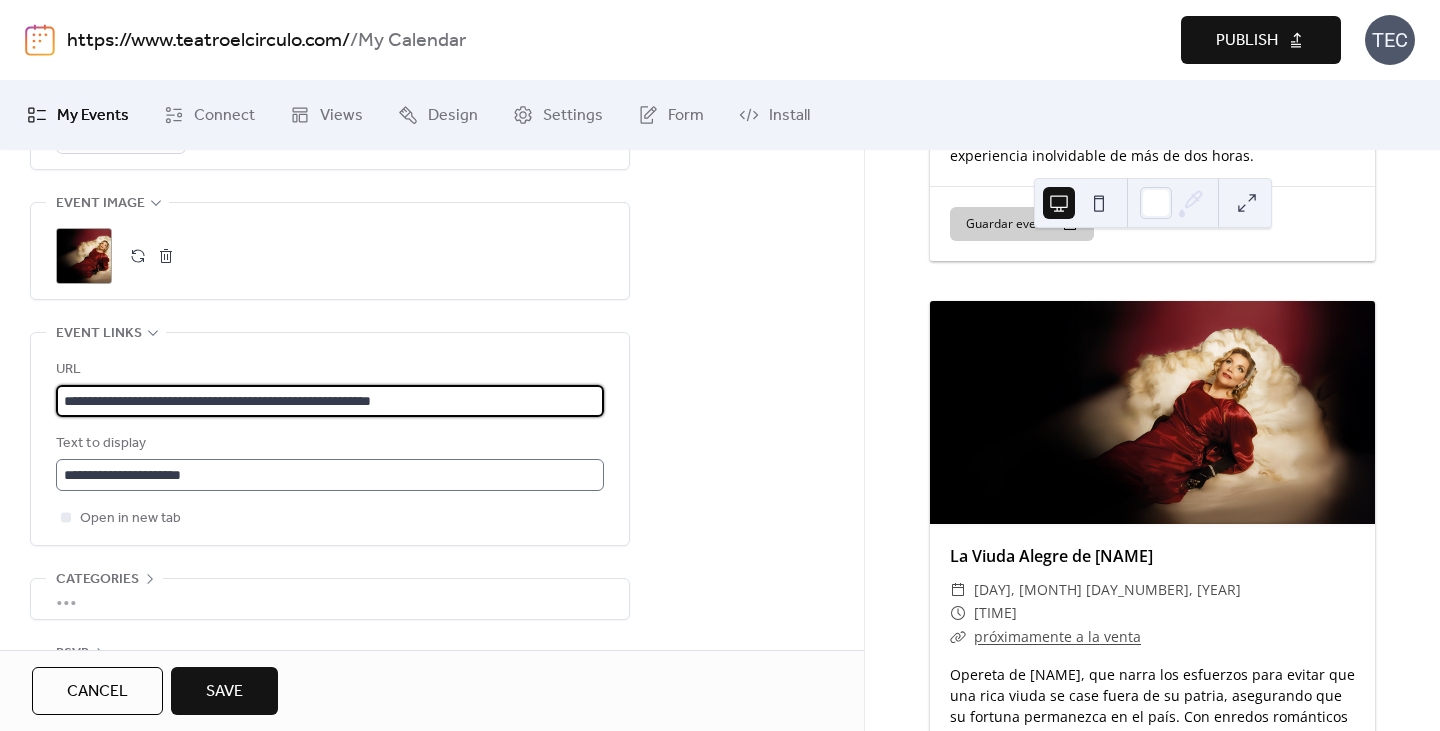 type on "**********" 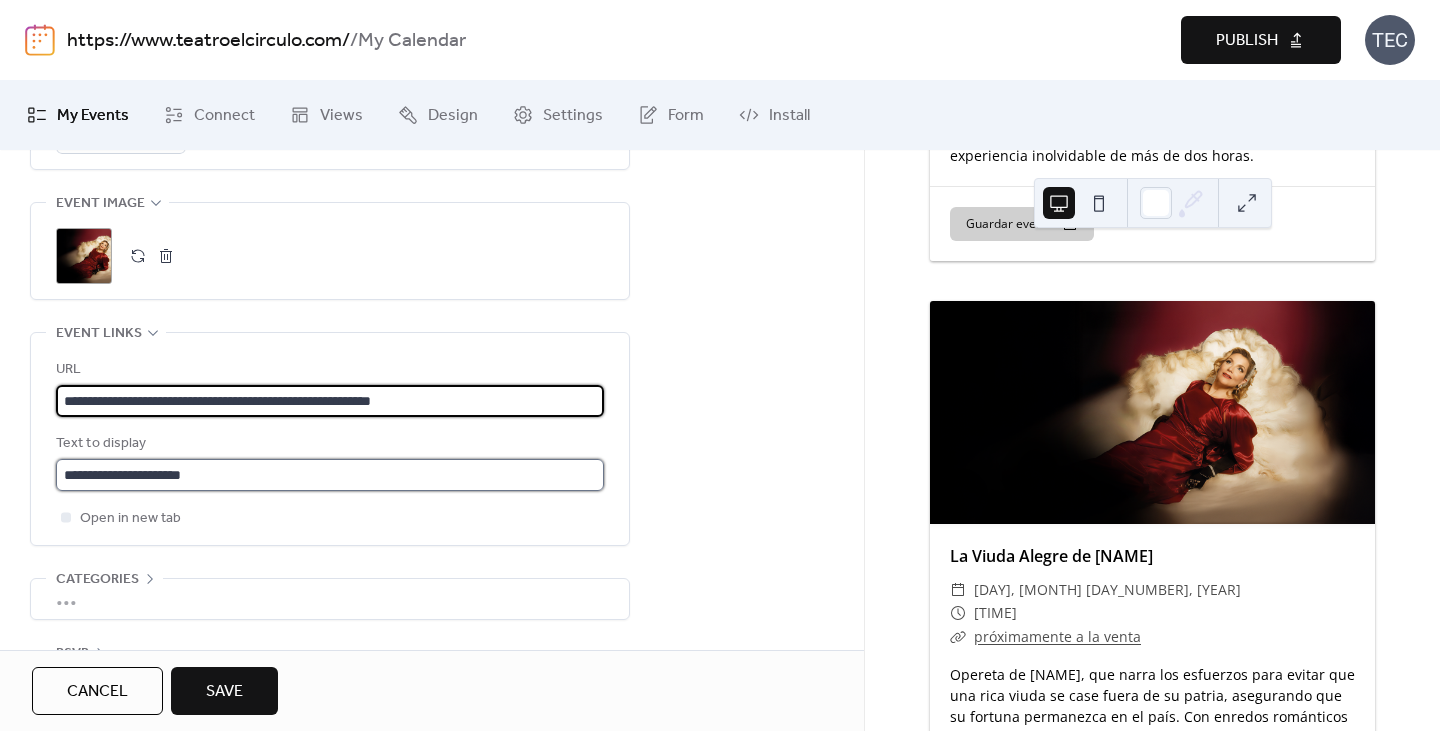 click on "**********" at bounding box center (330, 475) 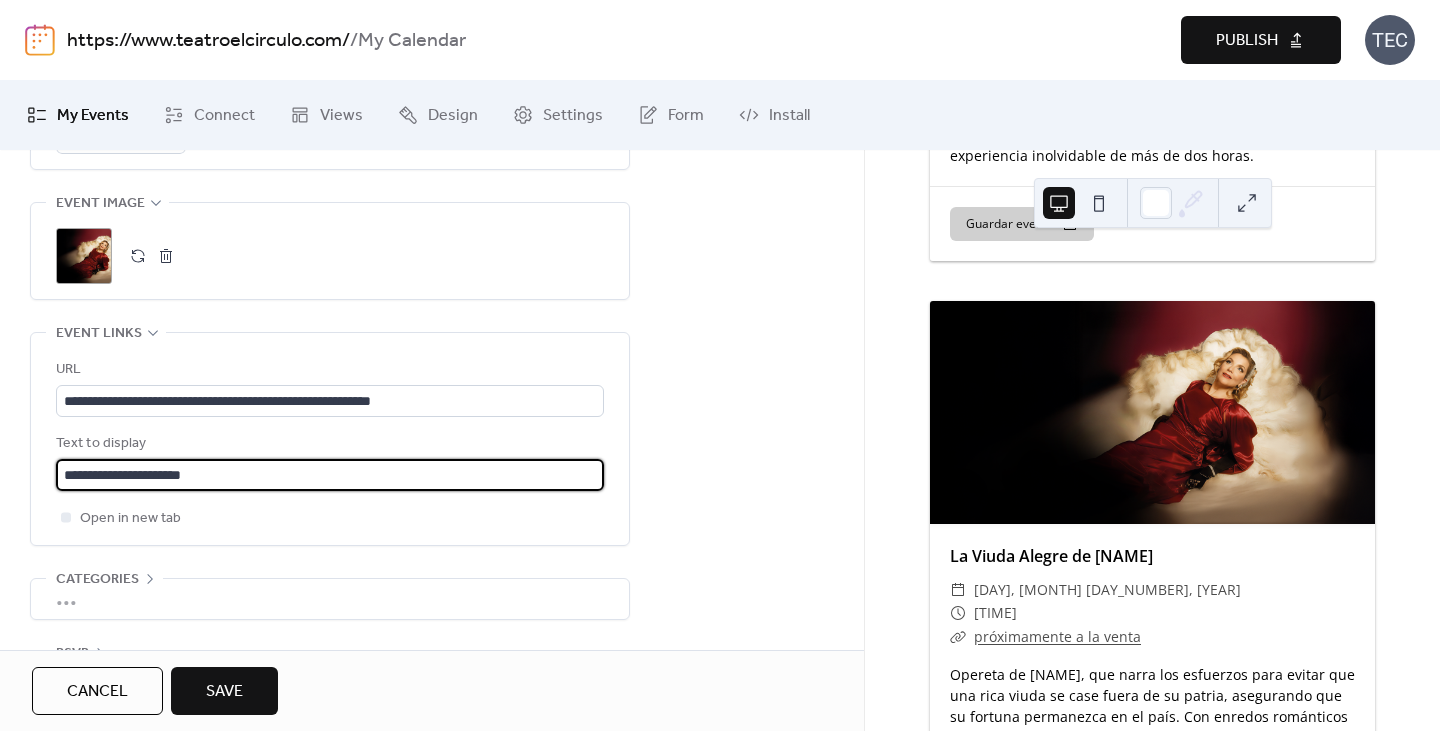 click on "**********" at bounding box center (330, 475) 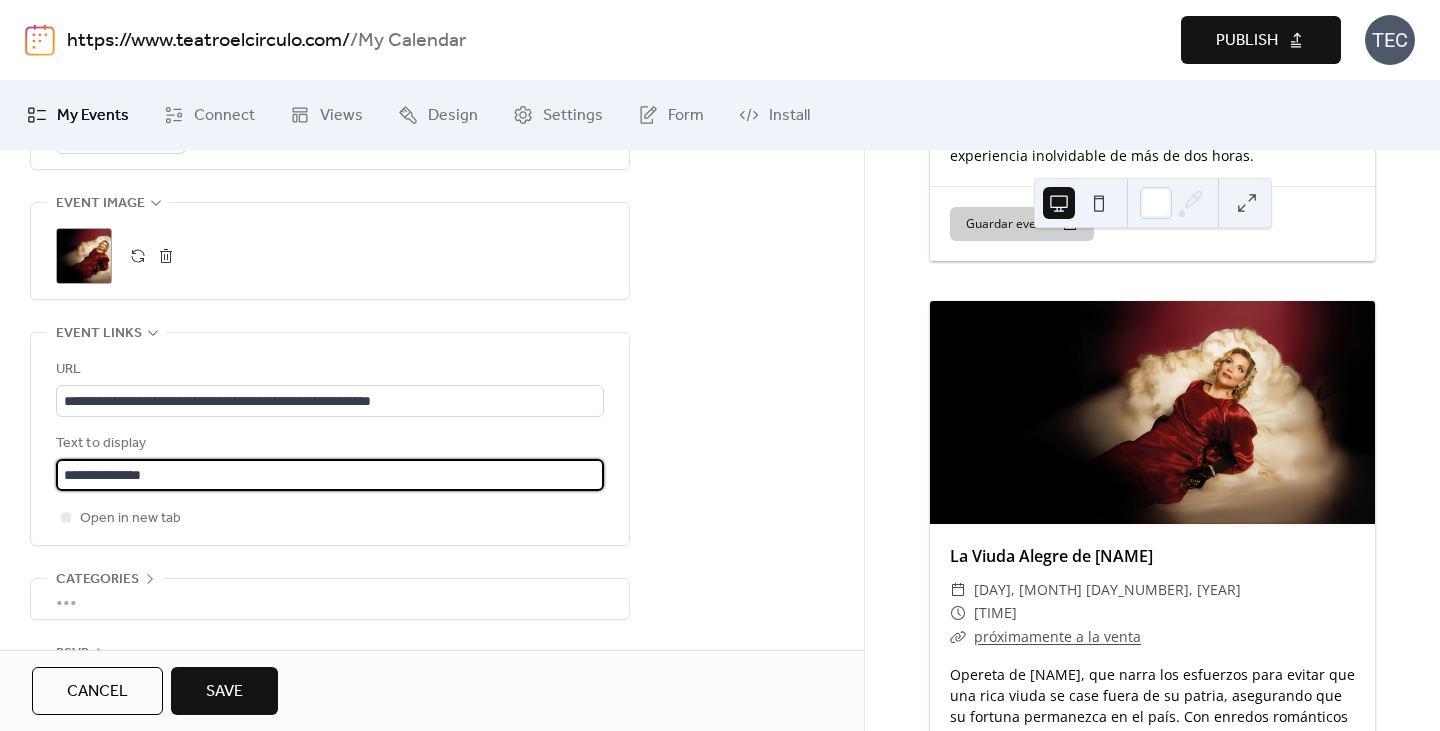 type on "**********" 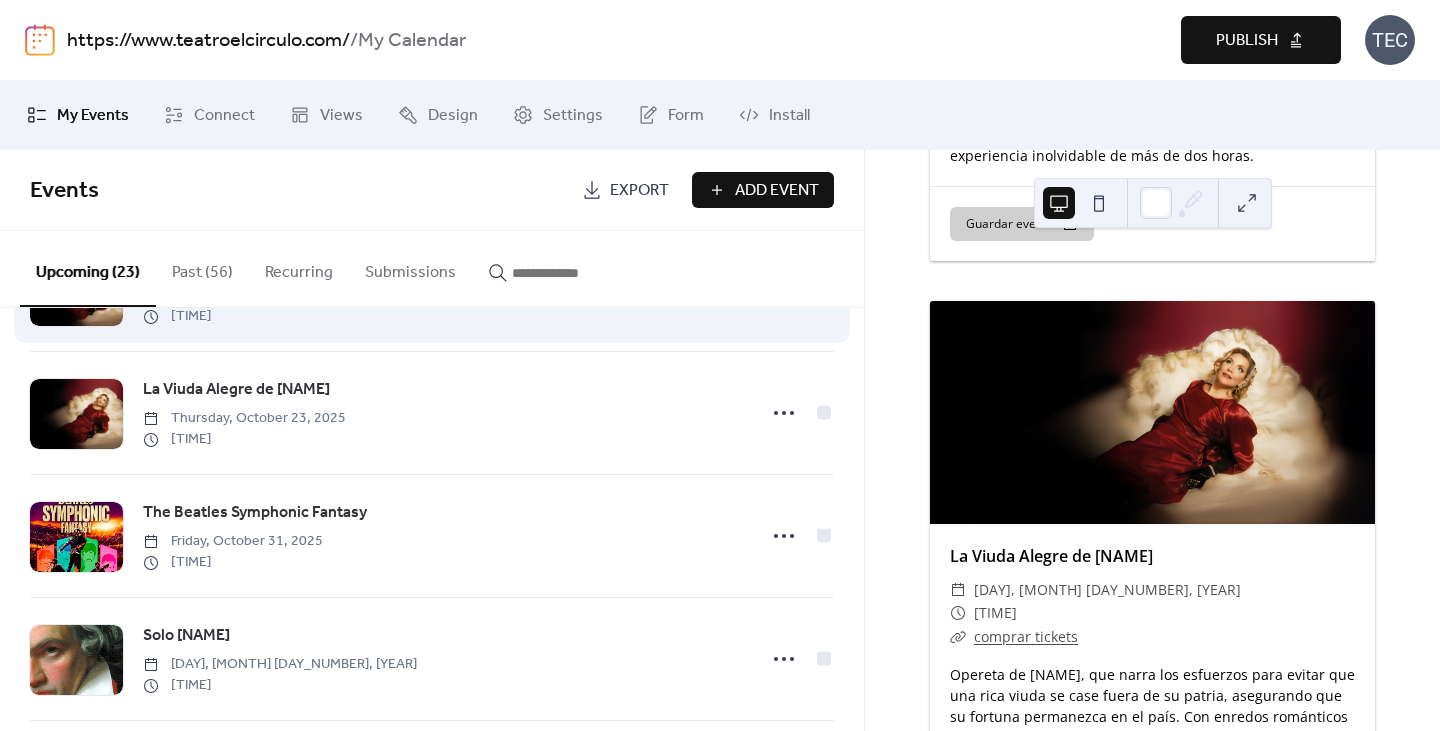 scroll, scrollTop: 2000, scrollLeft: 0, axis: vertical 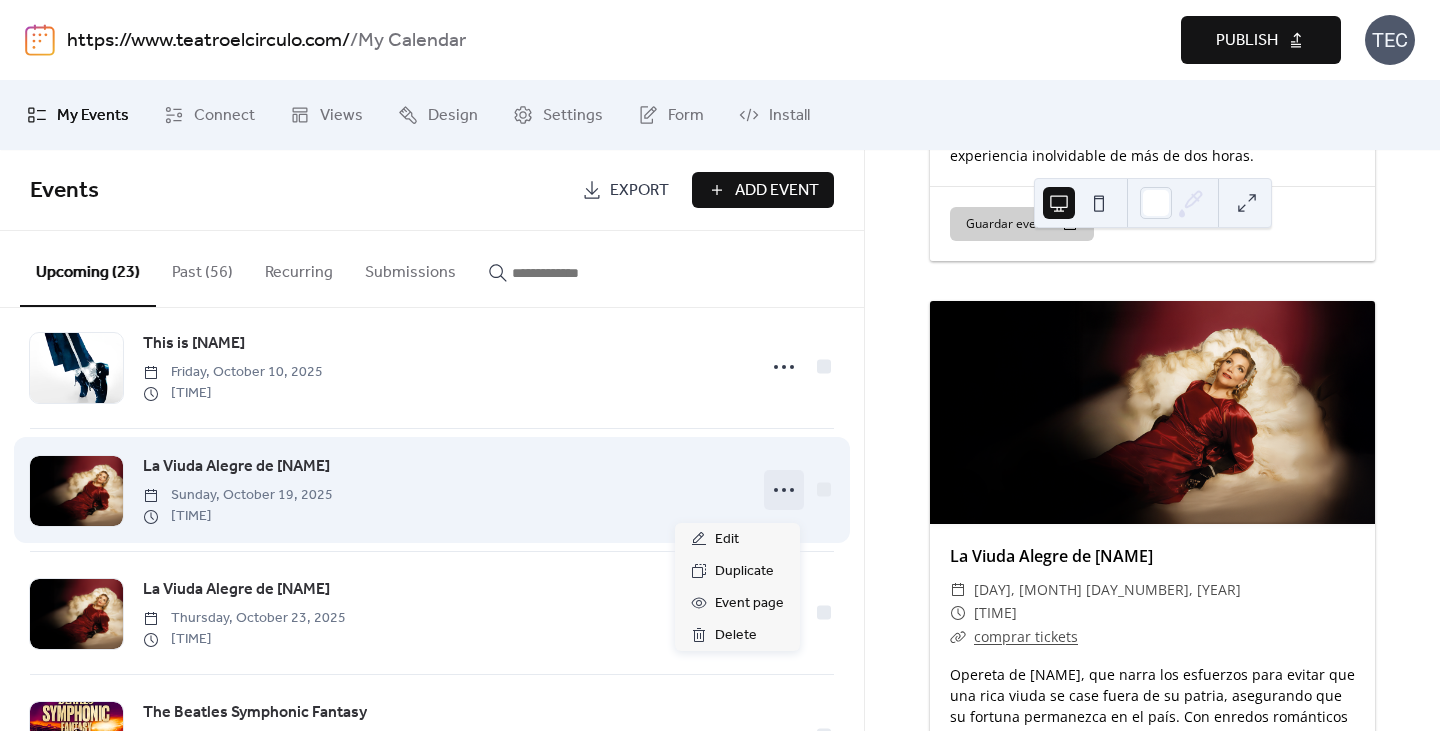 click 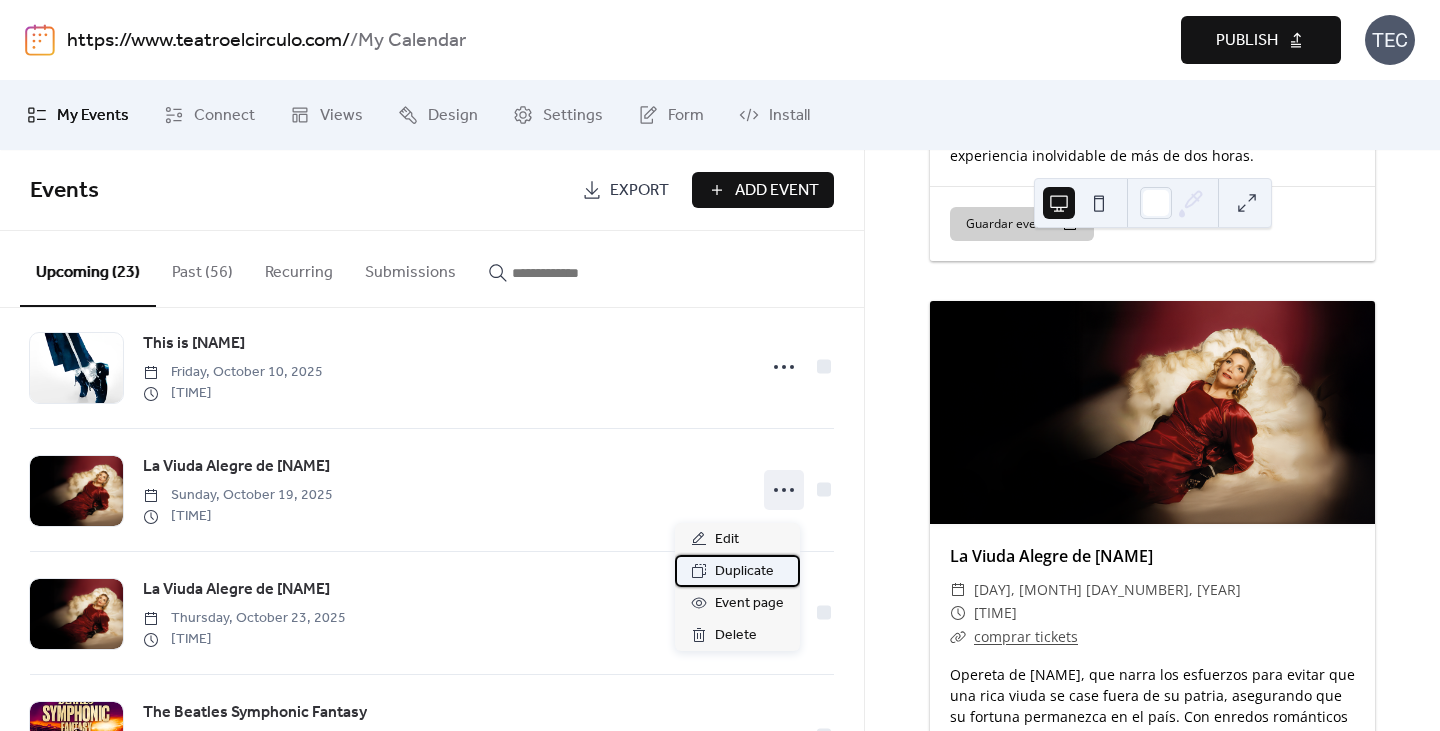 click on "Duplicate" at bounding box center [744, 572] 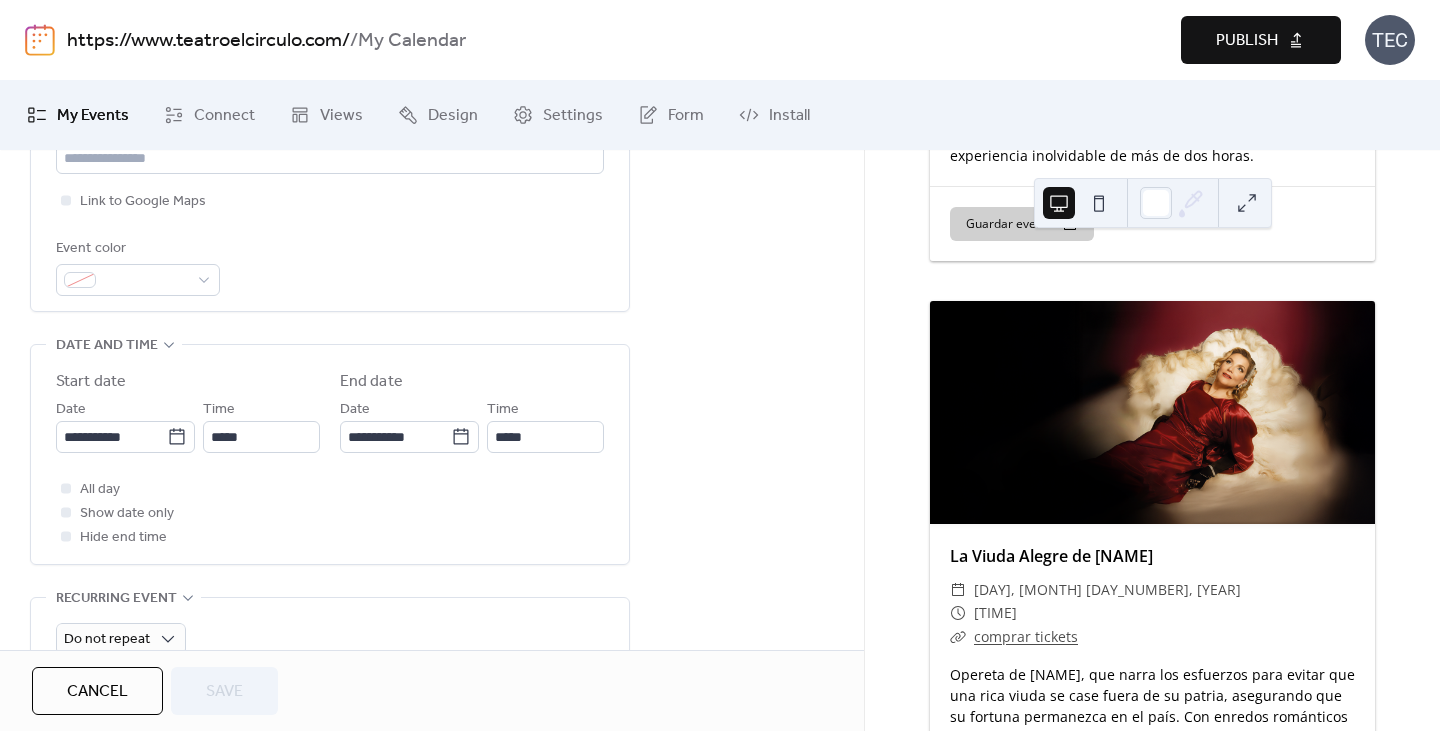 scroll, scrollTop: 500, scrollLeft: 0, axis: vertical 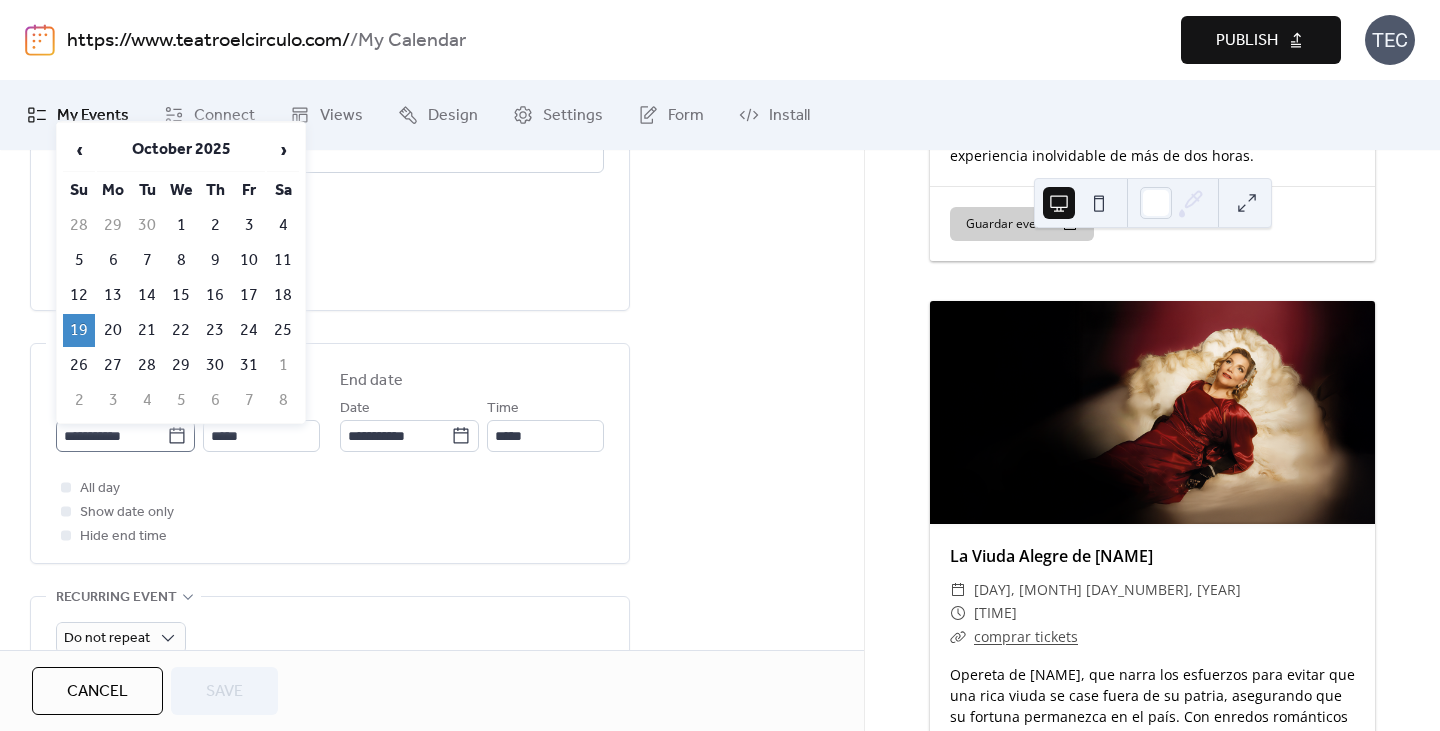 click 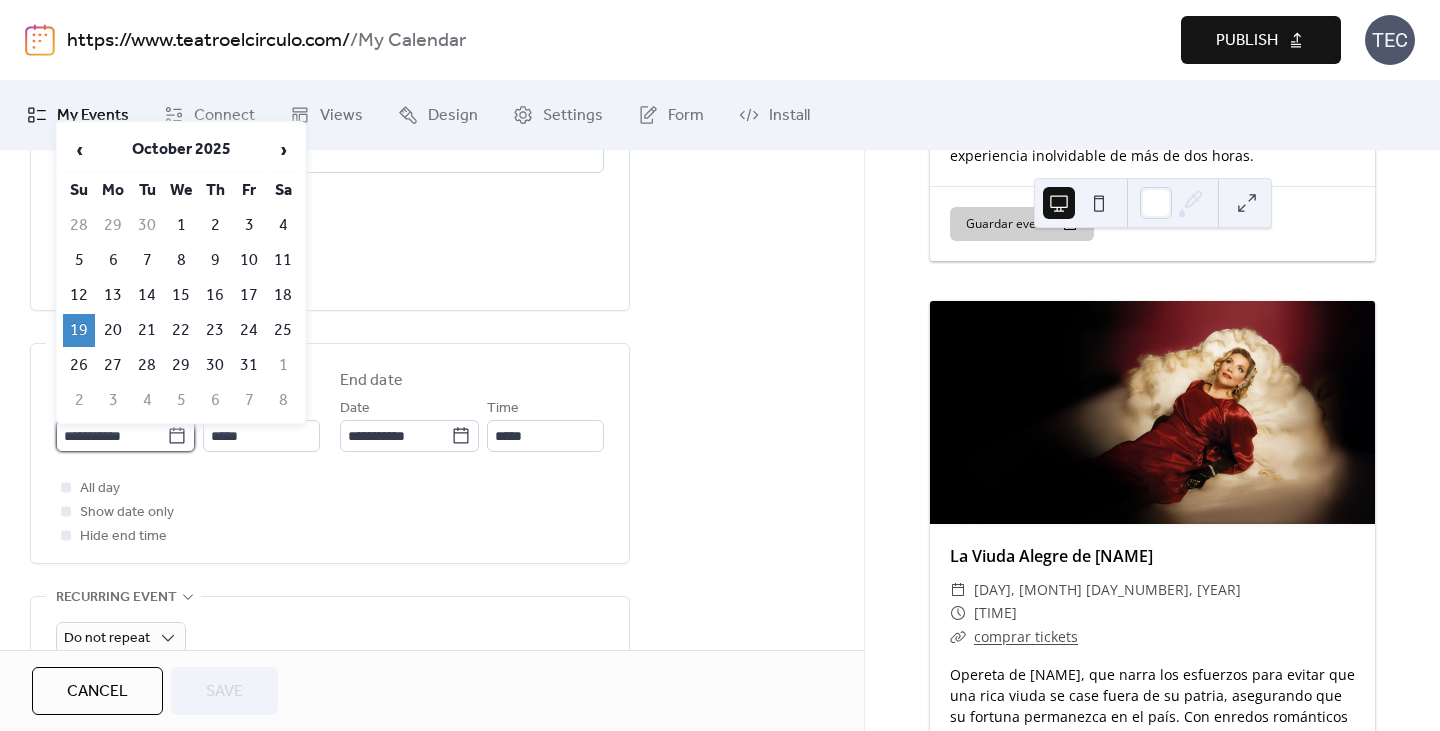 click on "**********" at bounding box center (111, 436) 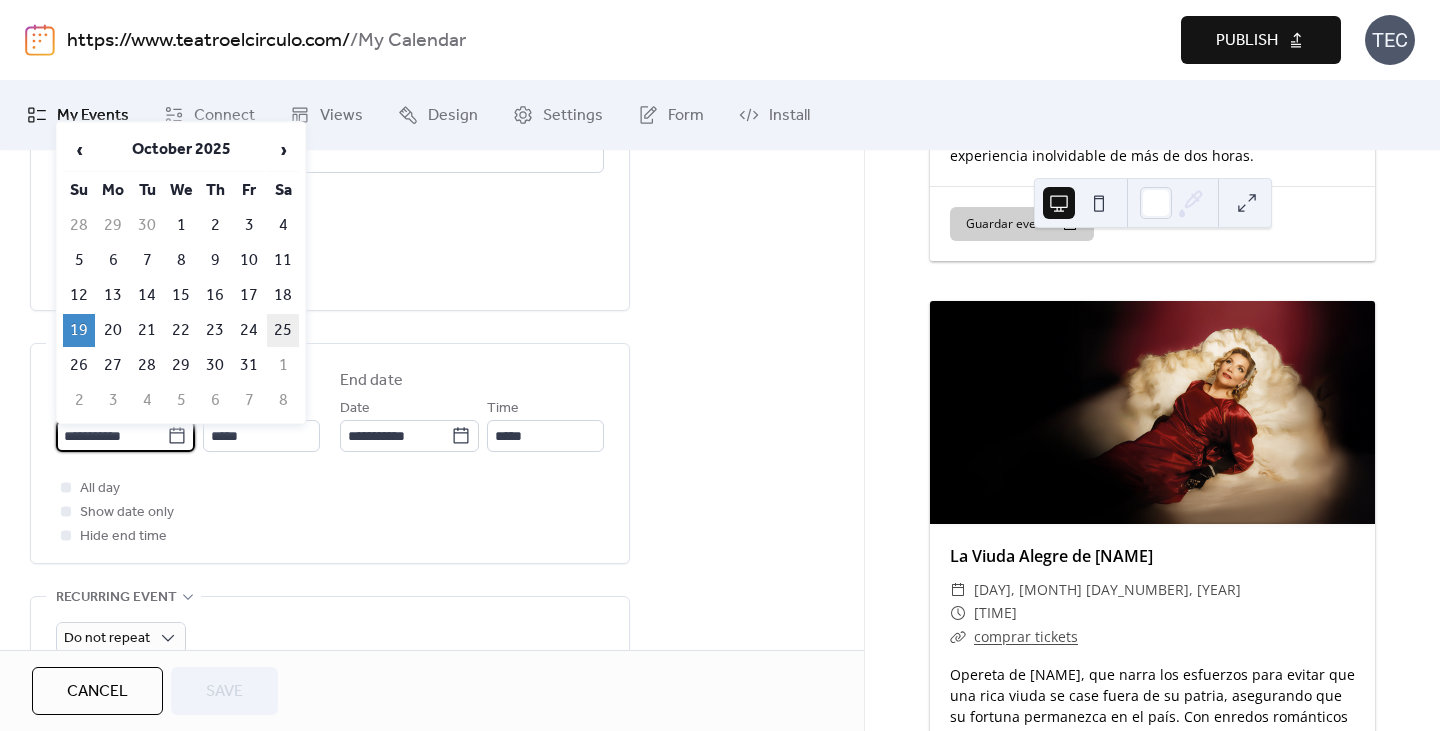 click on "25" at bounding box center [283, 330] 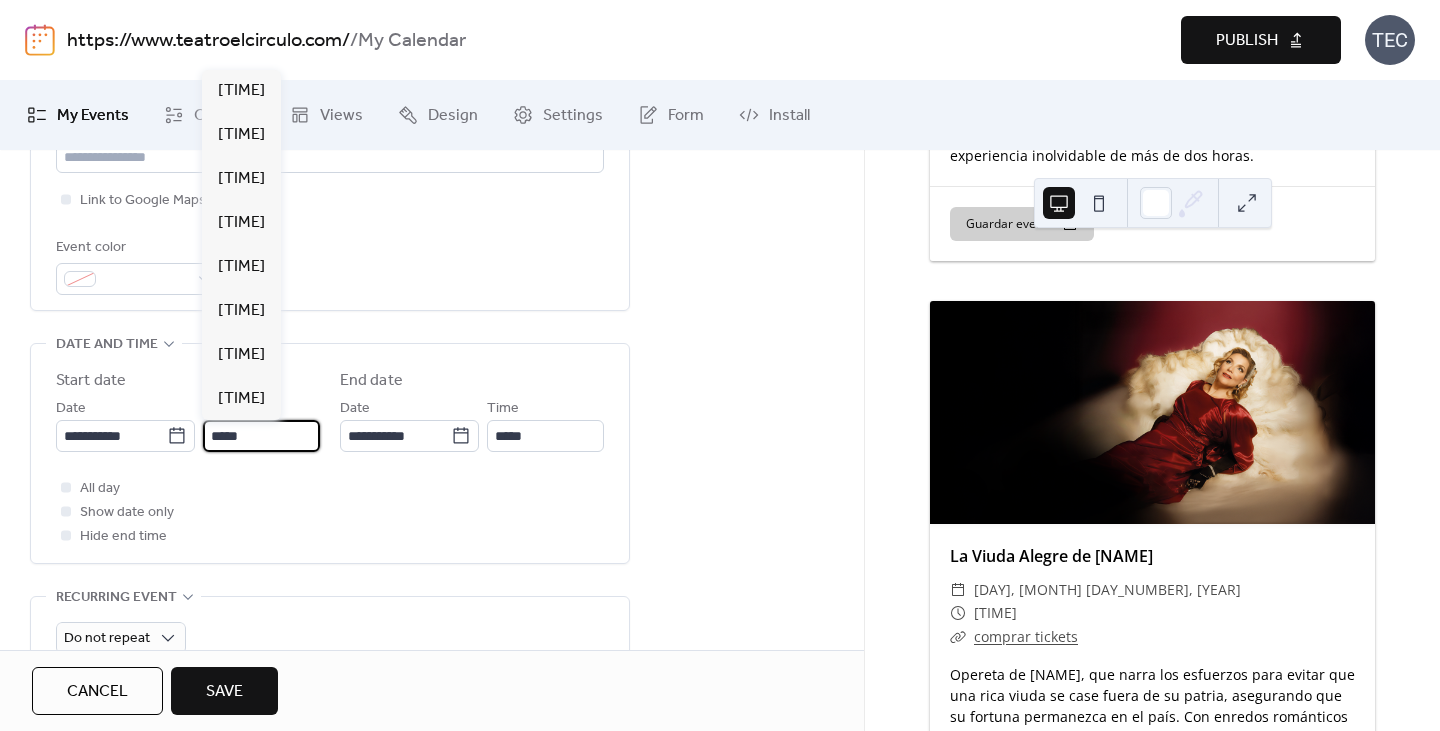 click on "*****" at bounding box center [261, 436] 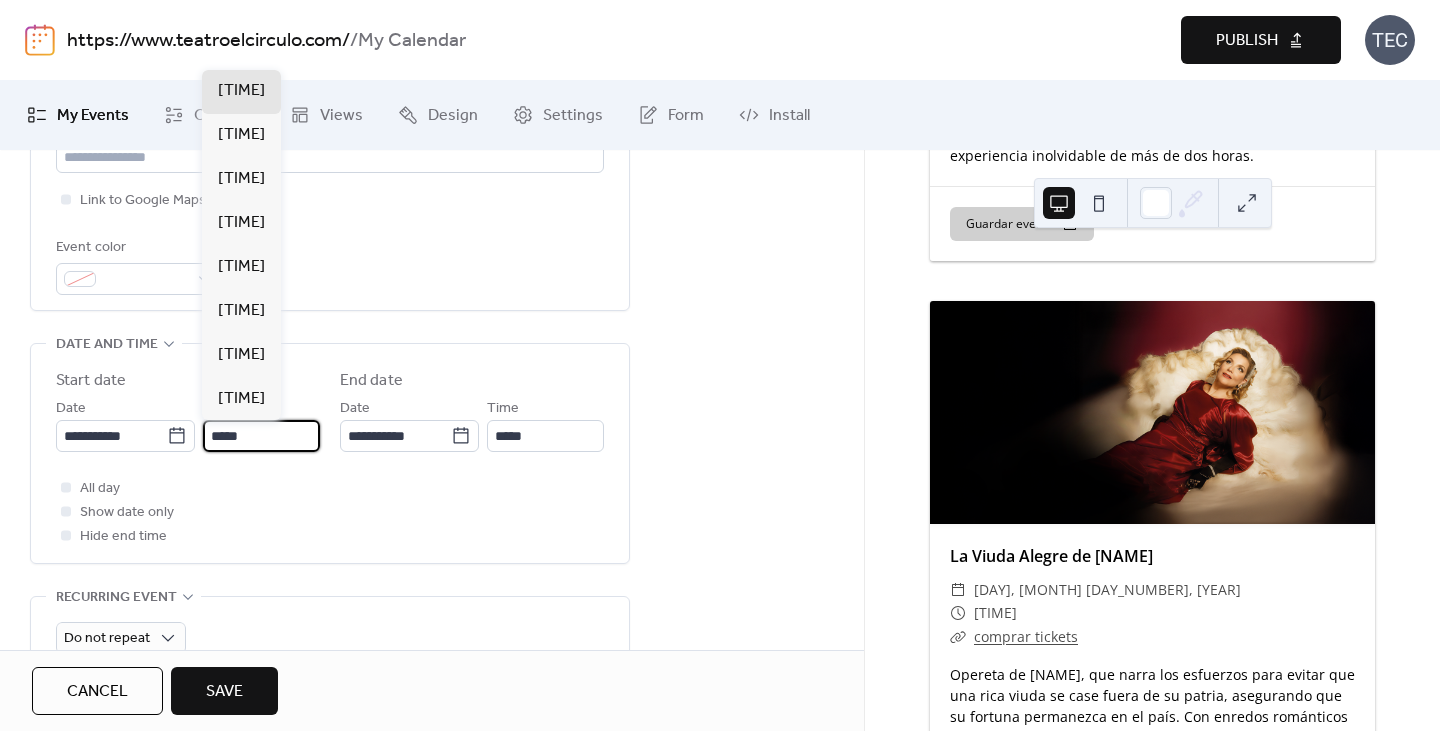 click on "*****" at bounding box center [261, 436] 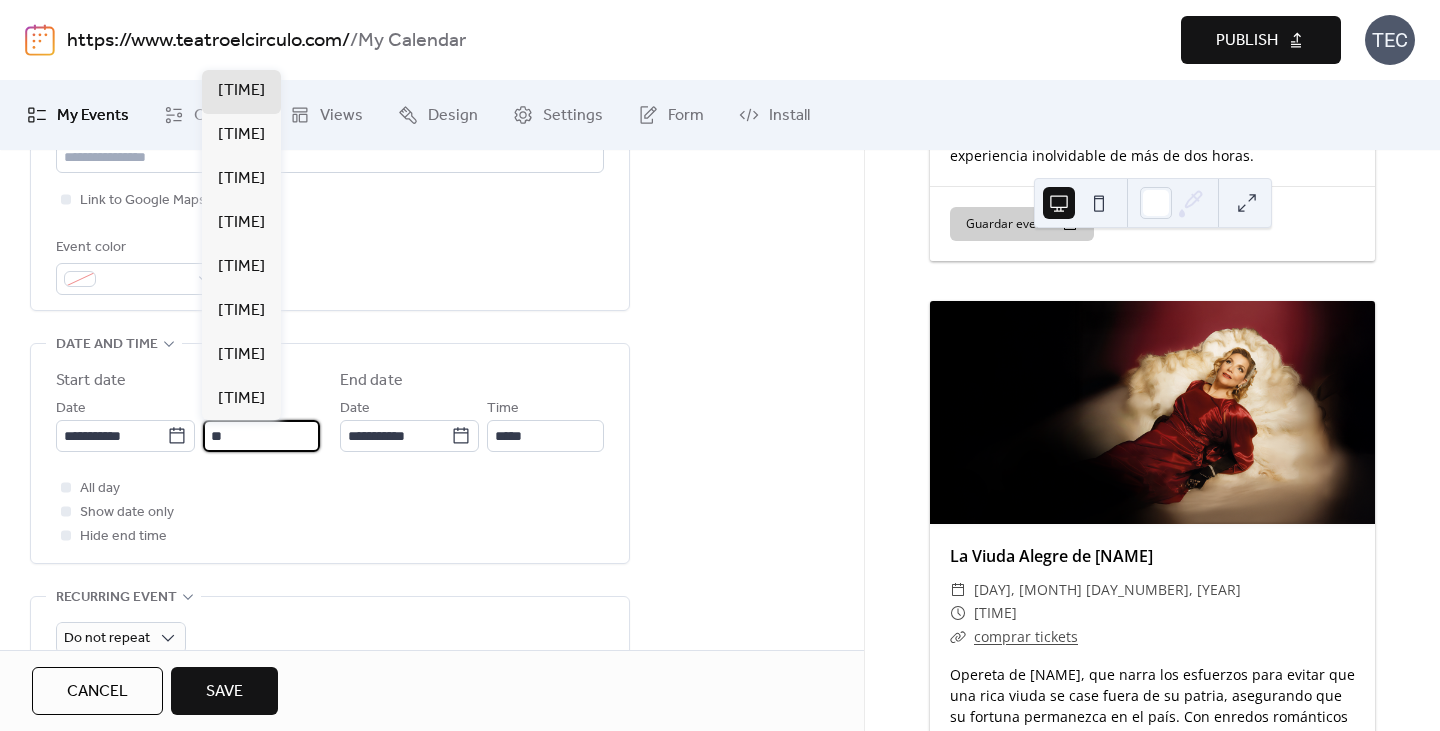scroll, scrollTop: 3520, scrollLeft: 0, axis: vertical 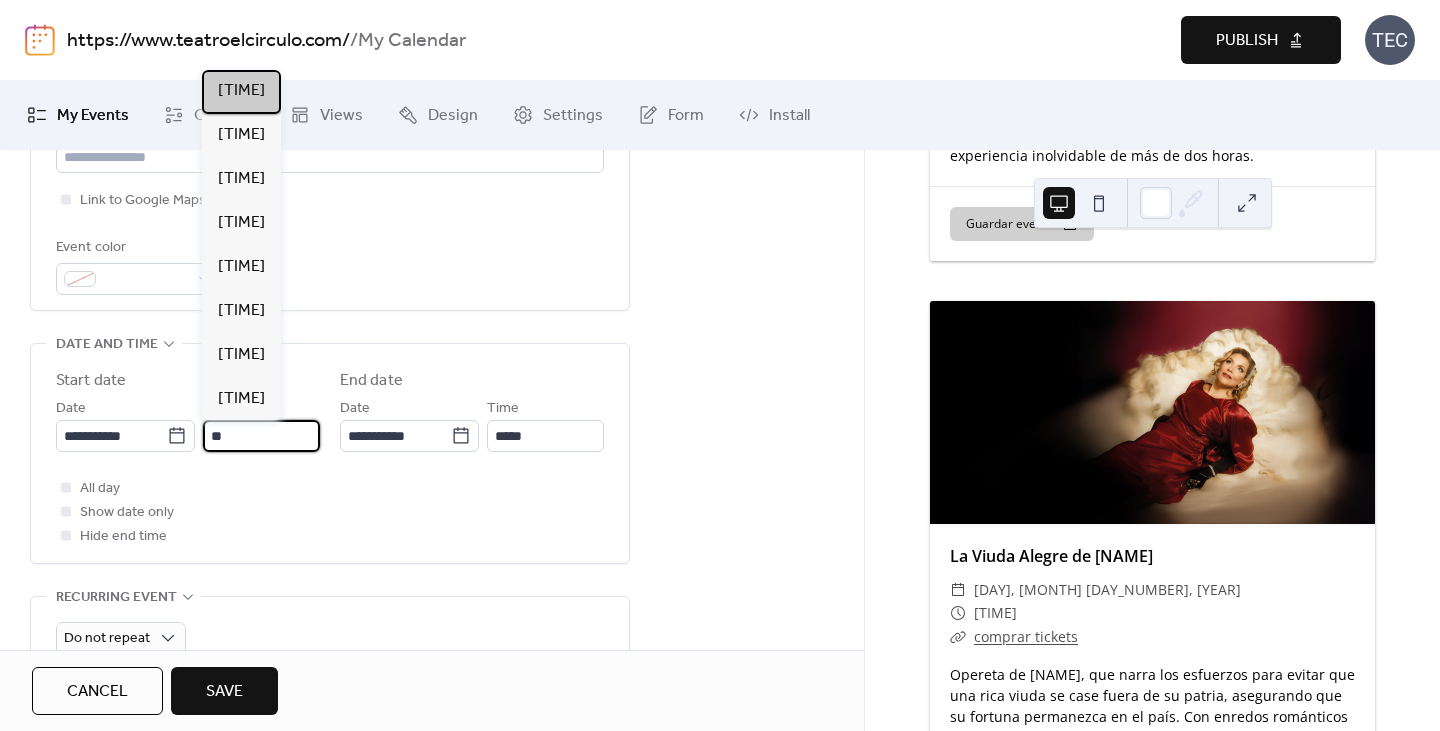 click on "[TIME]" at bounding box center [241, 92] 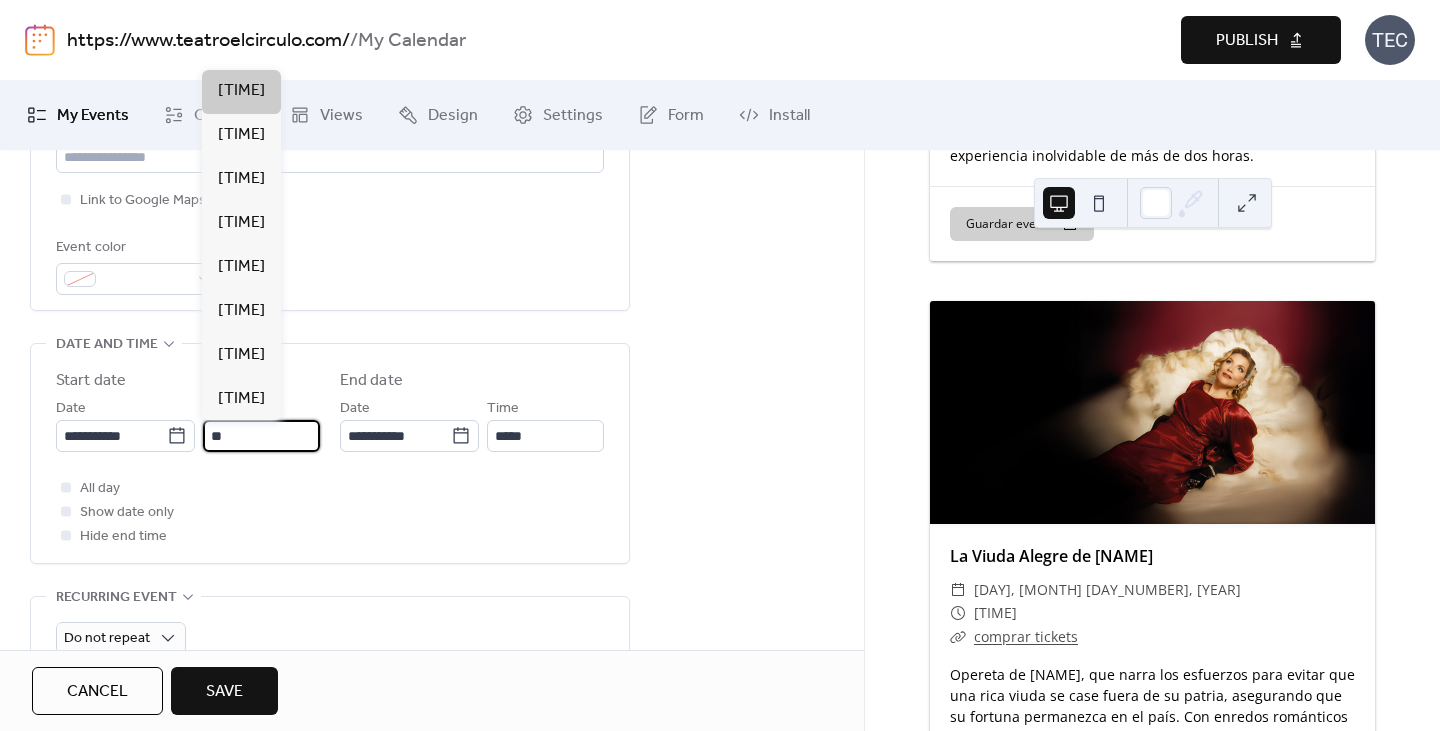 type on "*****" 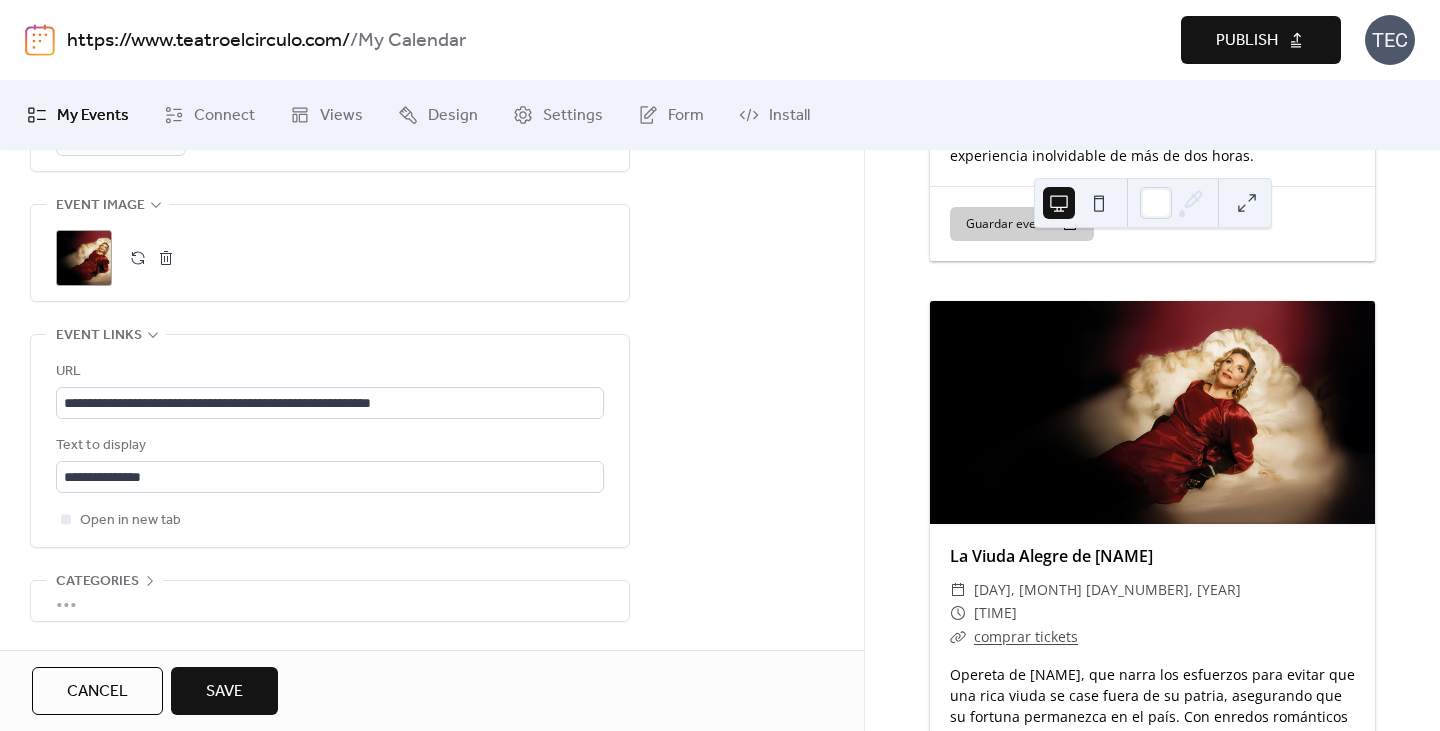 scroll, scrollTop: 968, scrollLeft: 0, axis: vertical 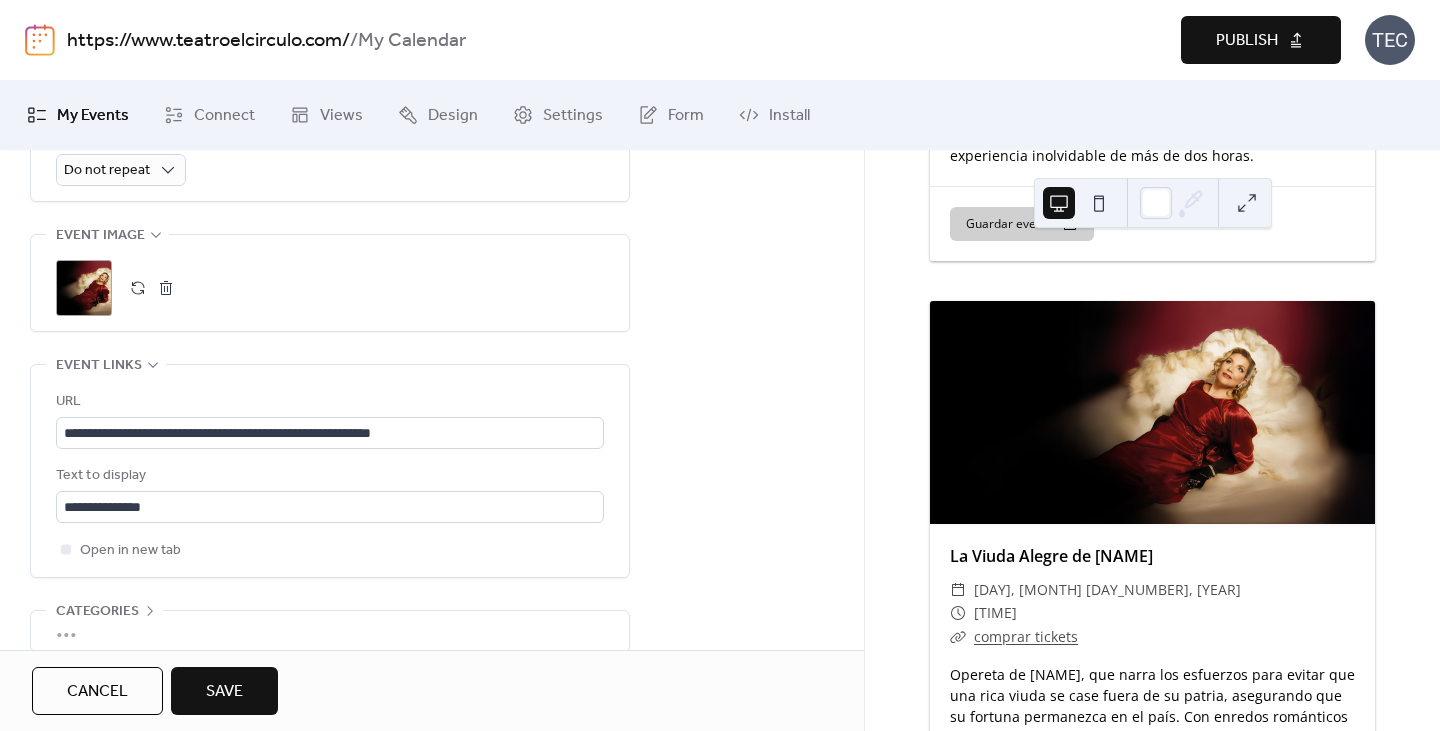 click on "Save" at bounding box center (224, 692) 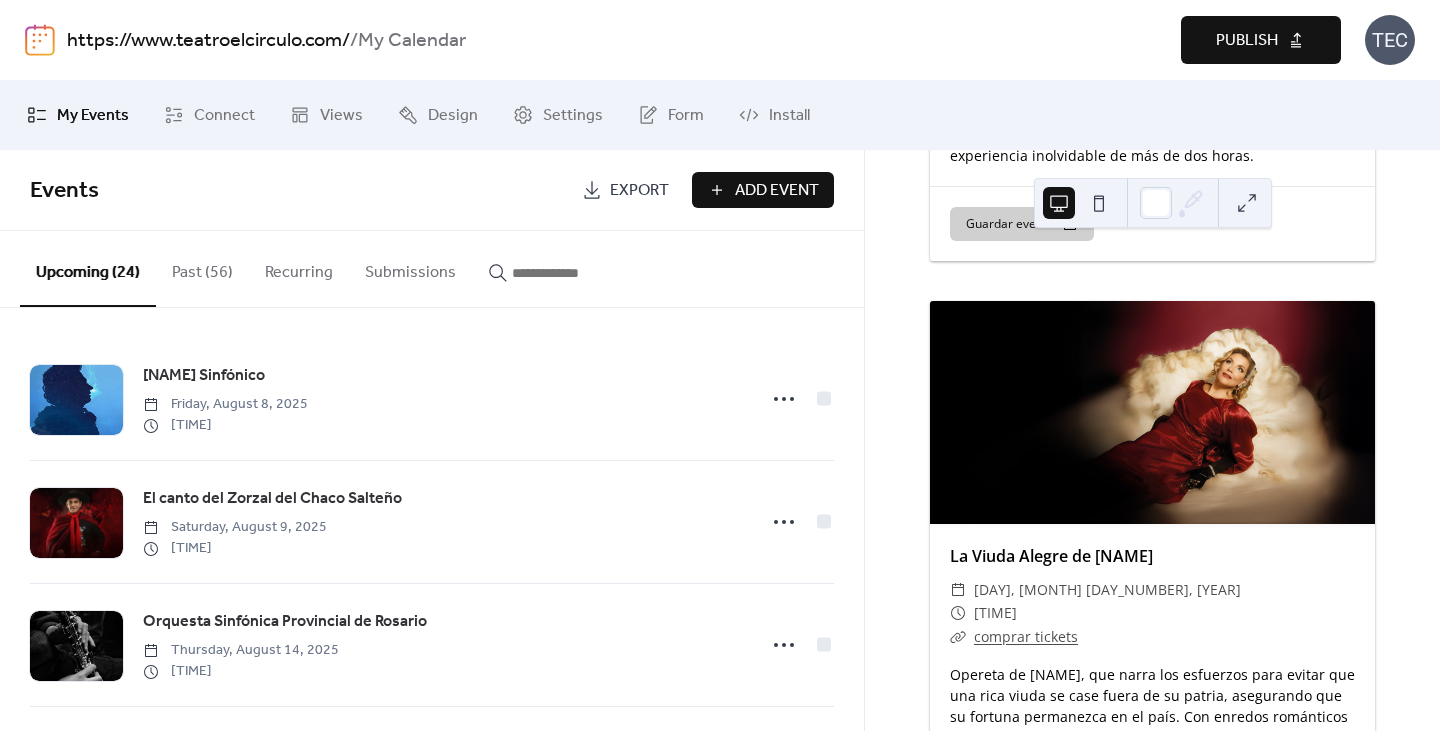 click on "Publish" at bounding box center [1247, 41] 